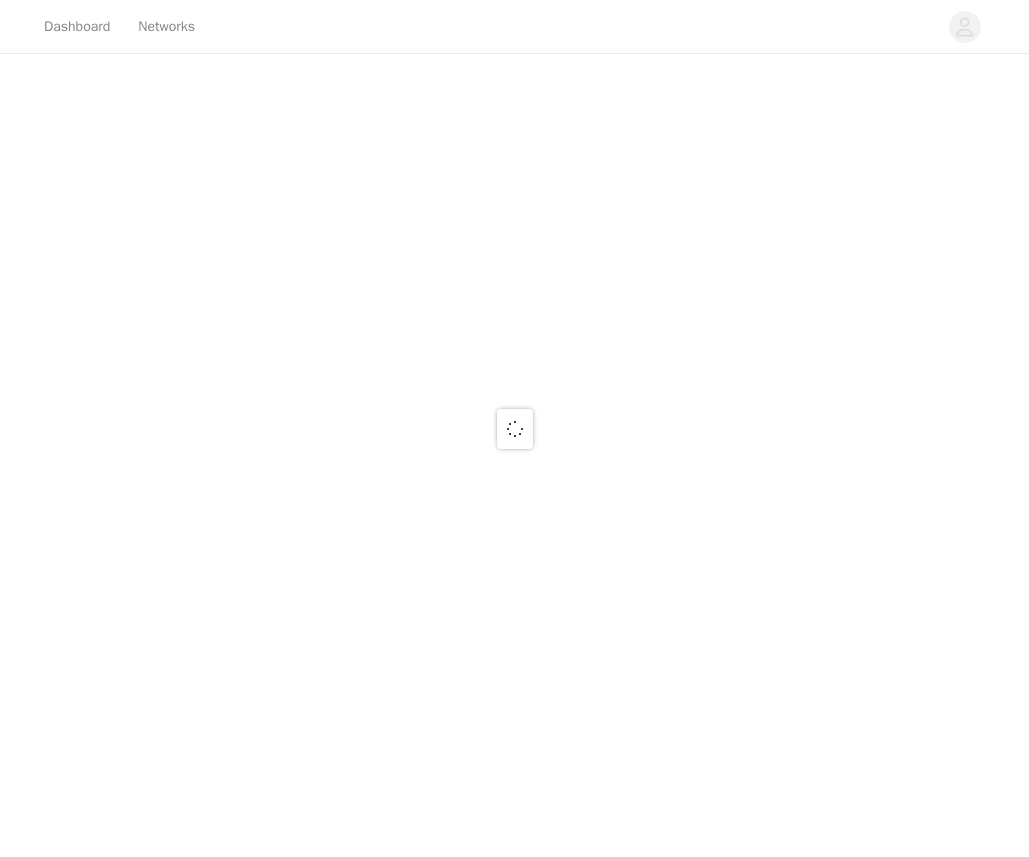 scroll, scrollTop: 0, scrollLeft: 0, axis: both 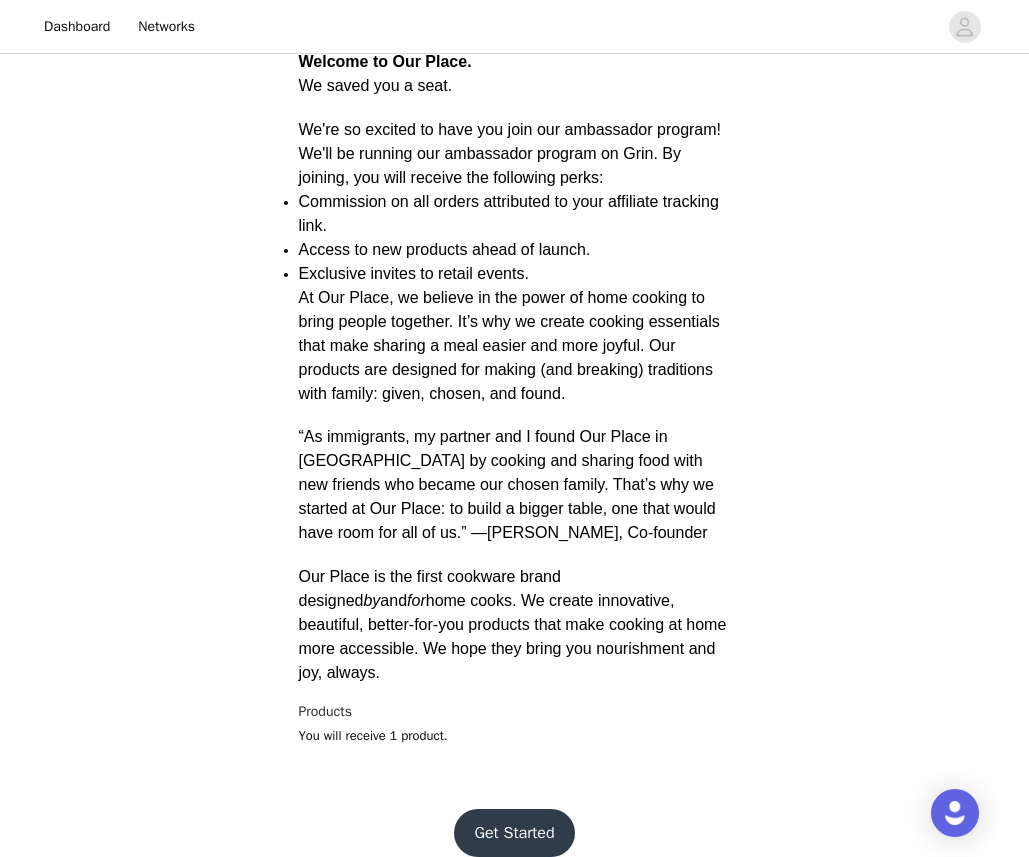 click on "Get Started" at bounding box center (514, 833) 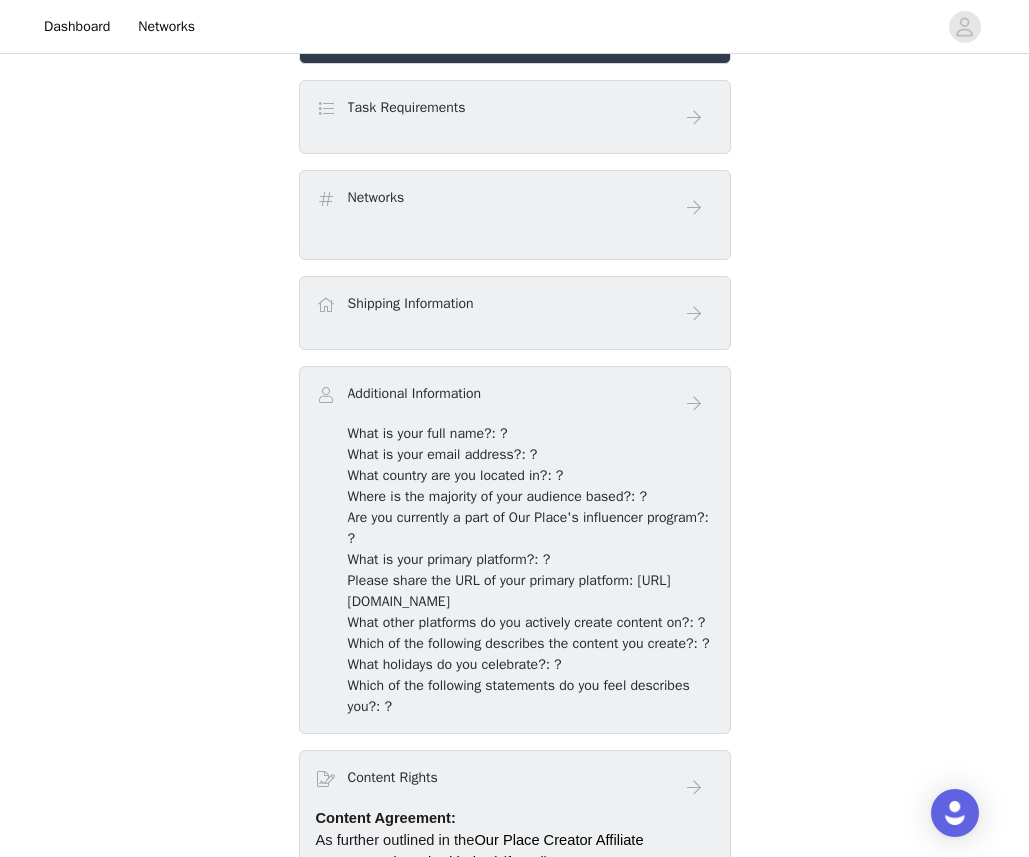 scroll, scrollTop: 570, scrollLeft: 0, axis: vertical 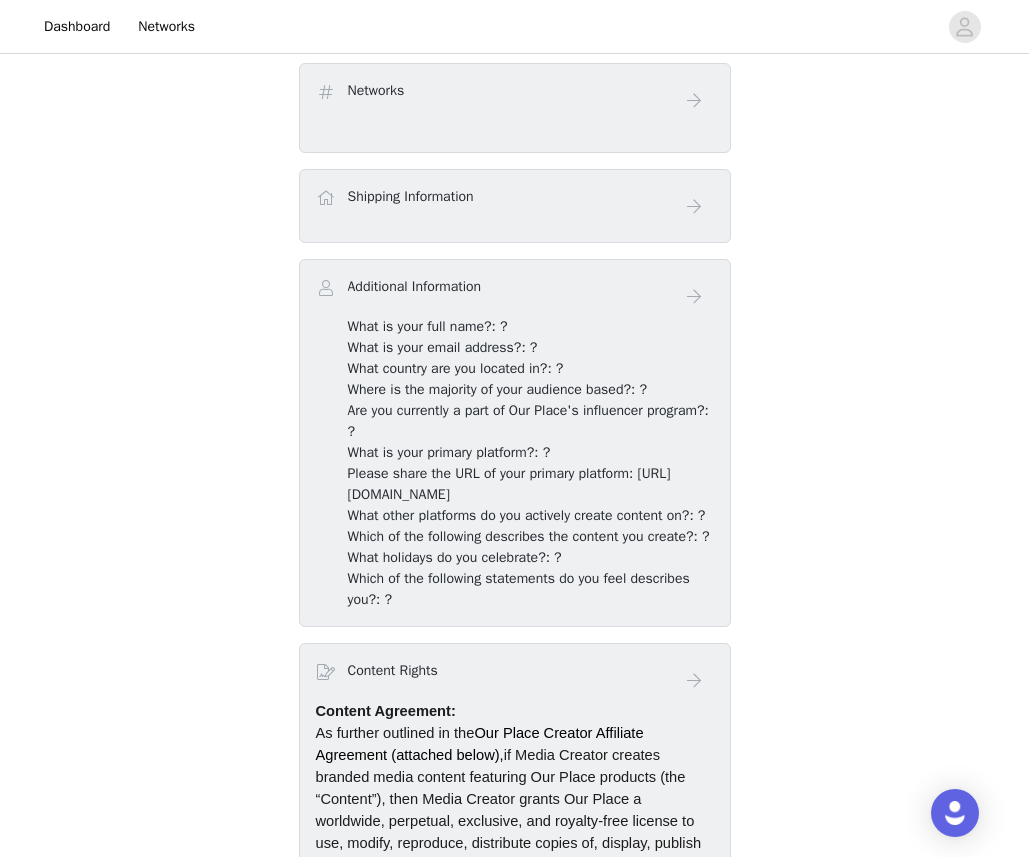 click on "Shipping Information" at bounding box center (515, 206) 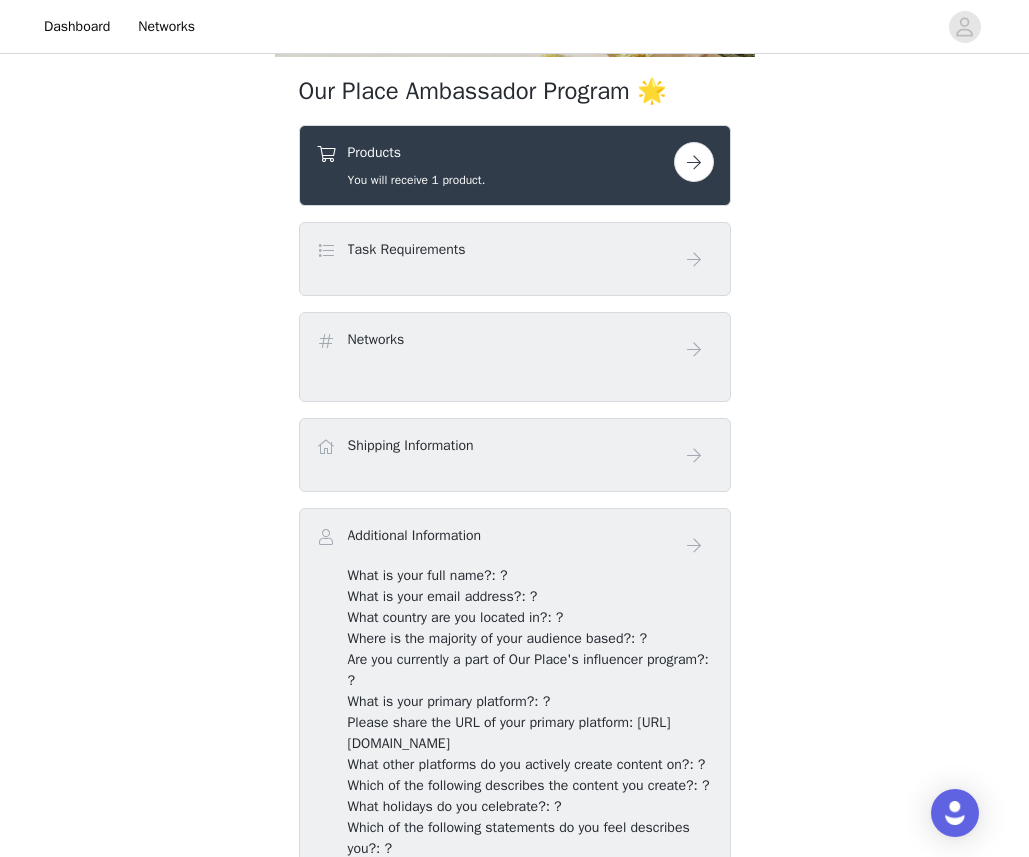 scroll, scrollTop: 0, scrollLeft: 0, axis: both 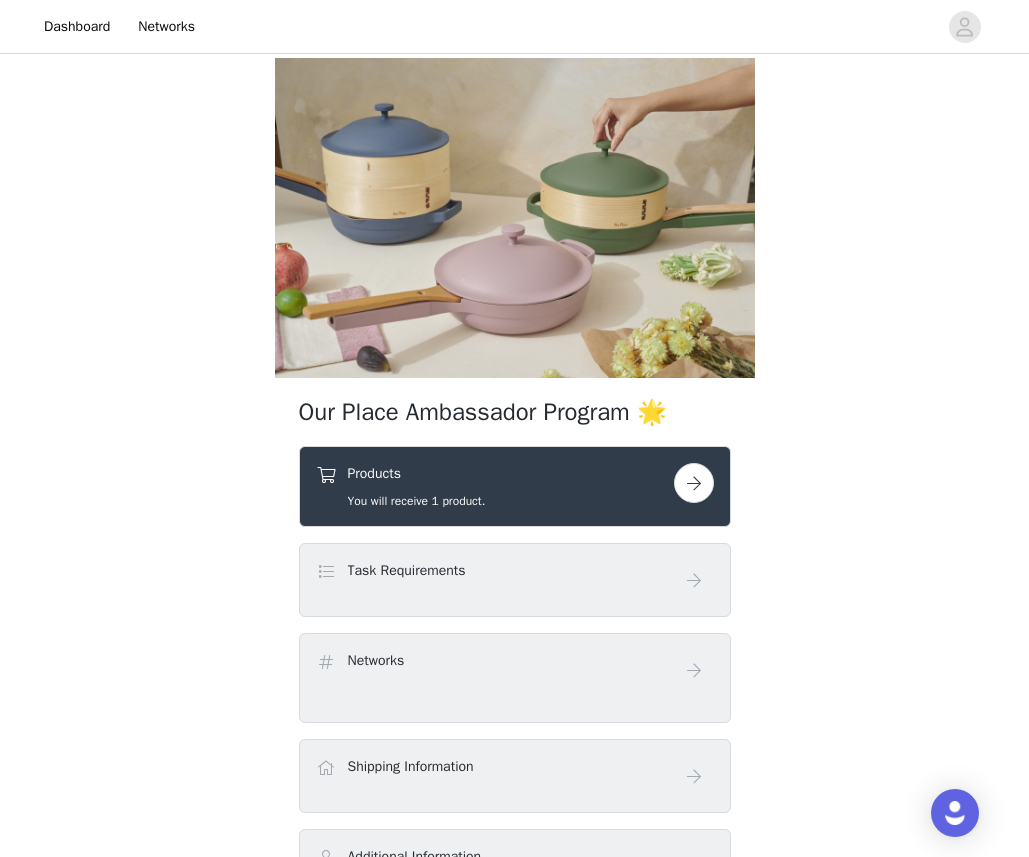 click at bounding box center [694, 483] 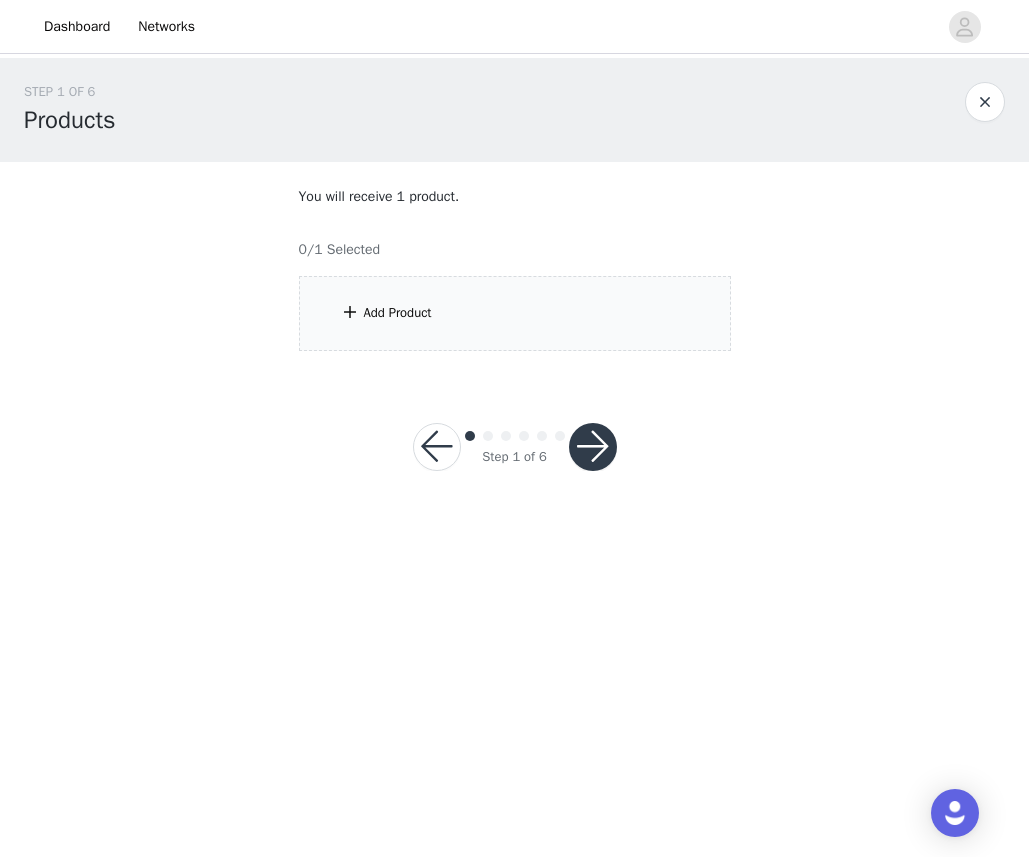 click on "Add Product" at bounding box center [515, 313] 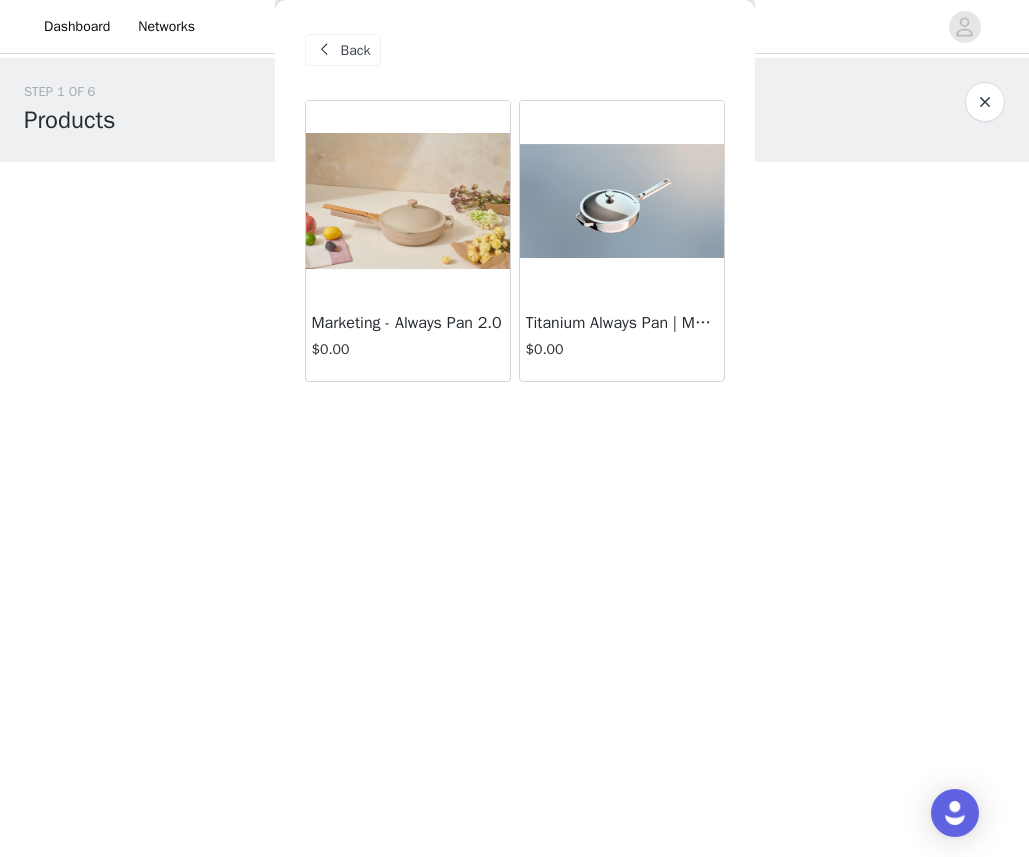 click at bounding box center [408, 201] 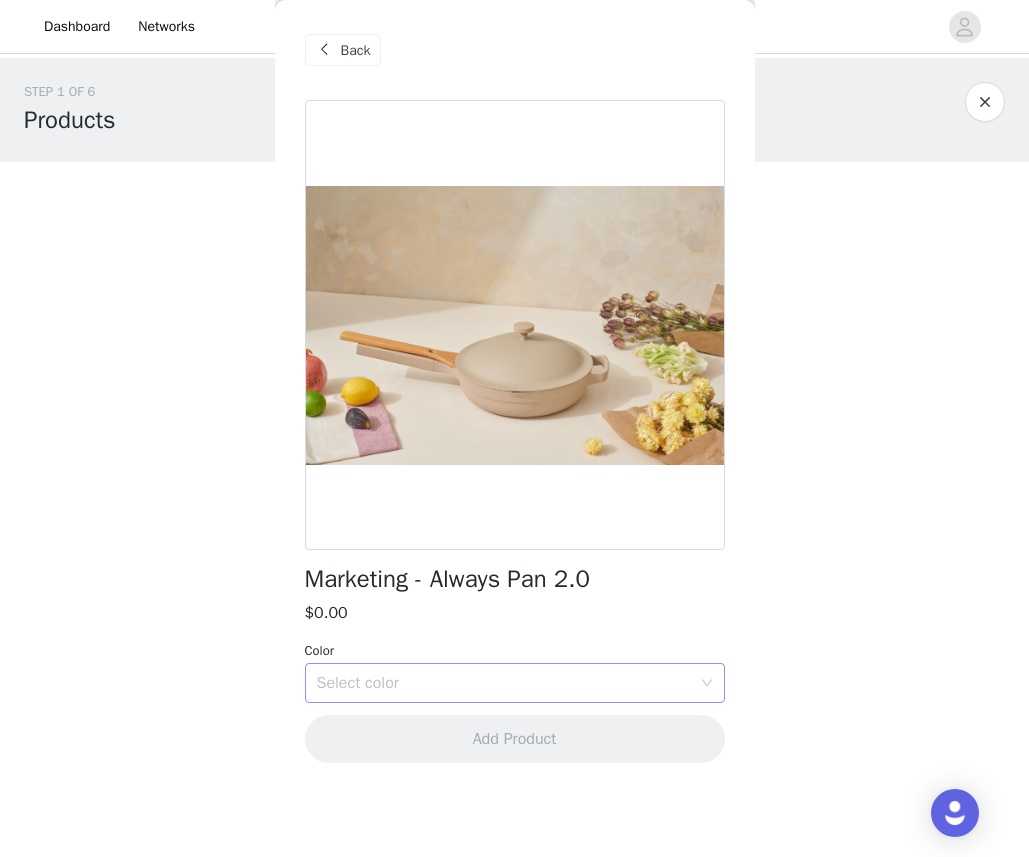 click on "Select color" at bounding box center (504, 683) 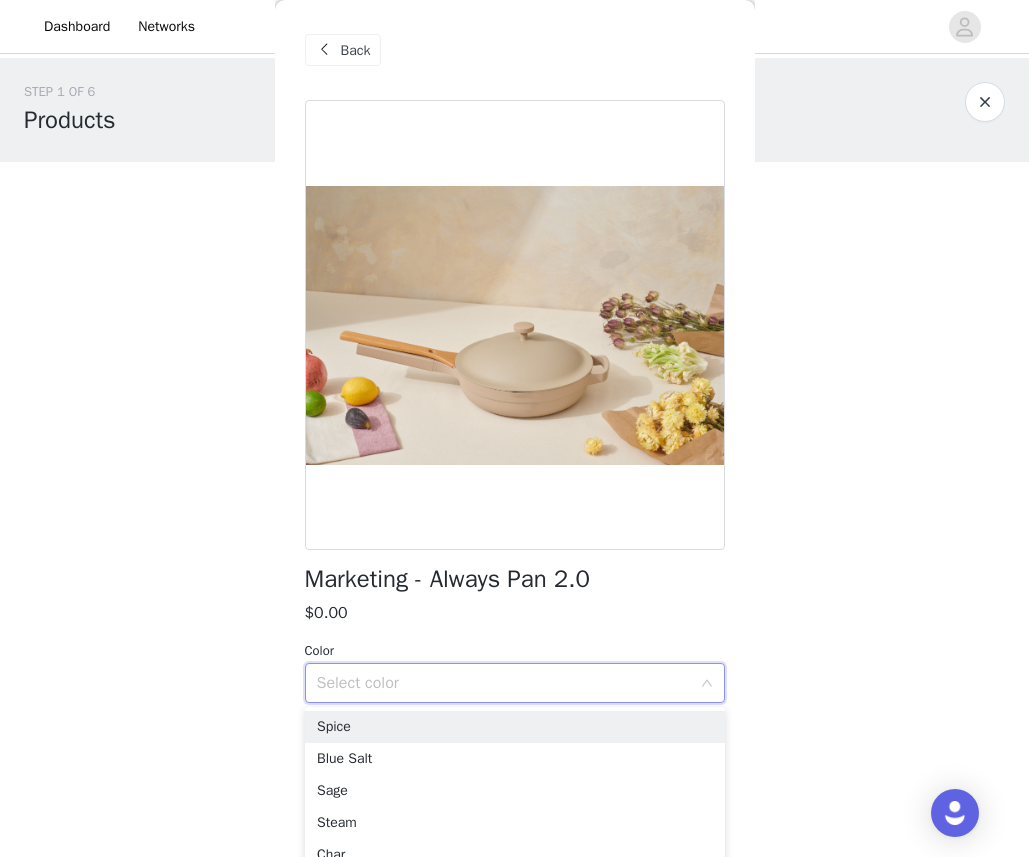 scroll, scrollTop: 18, scrollLeft: 0, axis: vertical 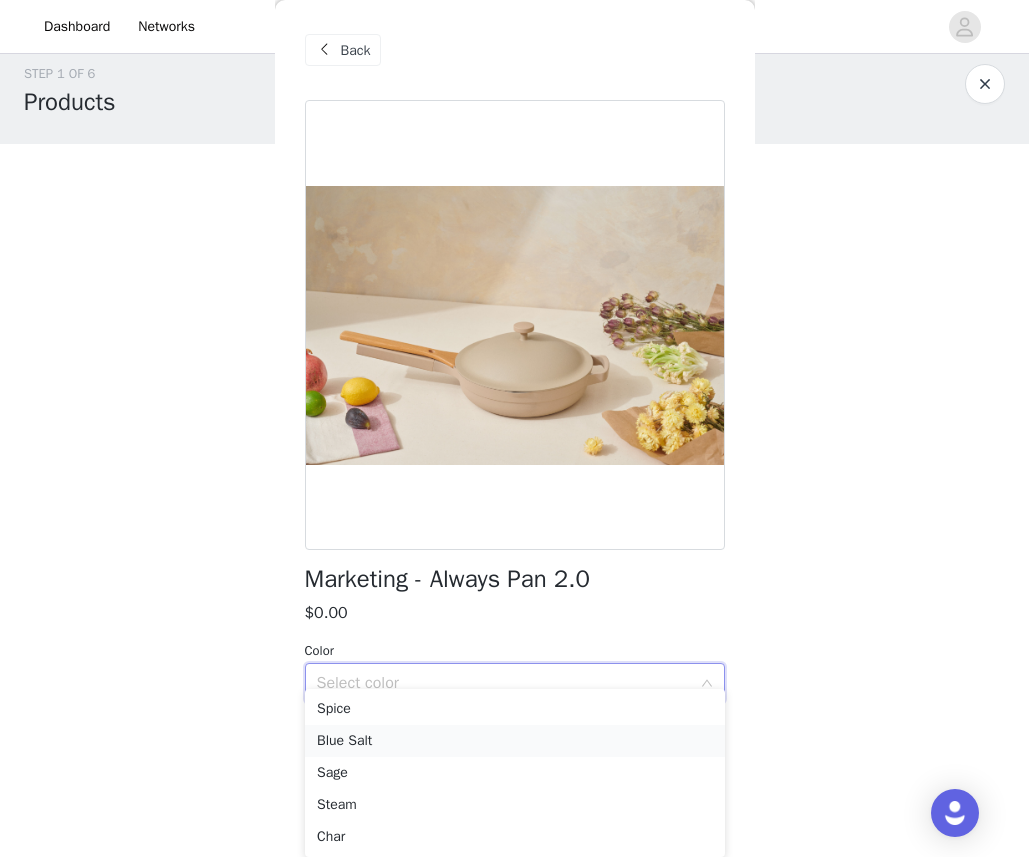 click on "Blue Salt" at bounding box center (515, 741) 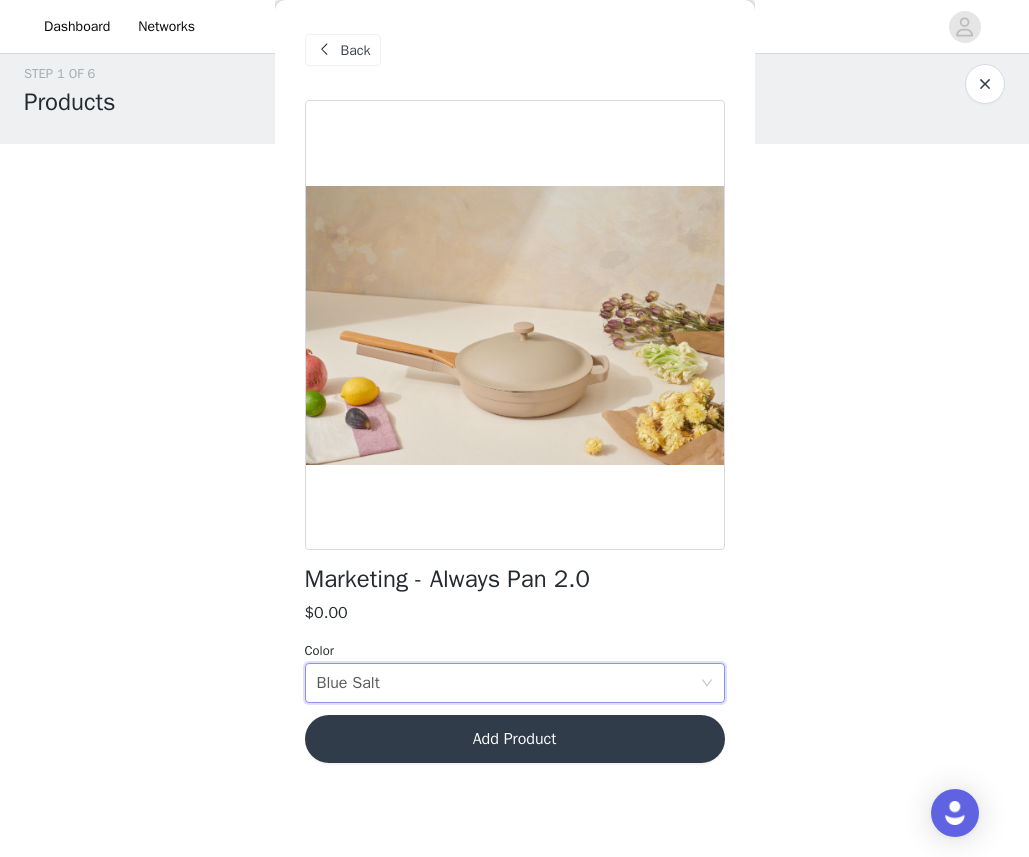 scroll, scrollTop: 0, scrollLeft: 0, axis: both 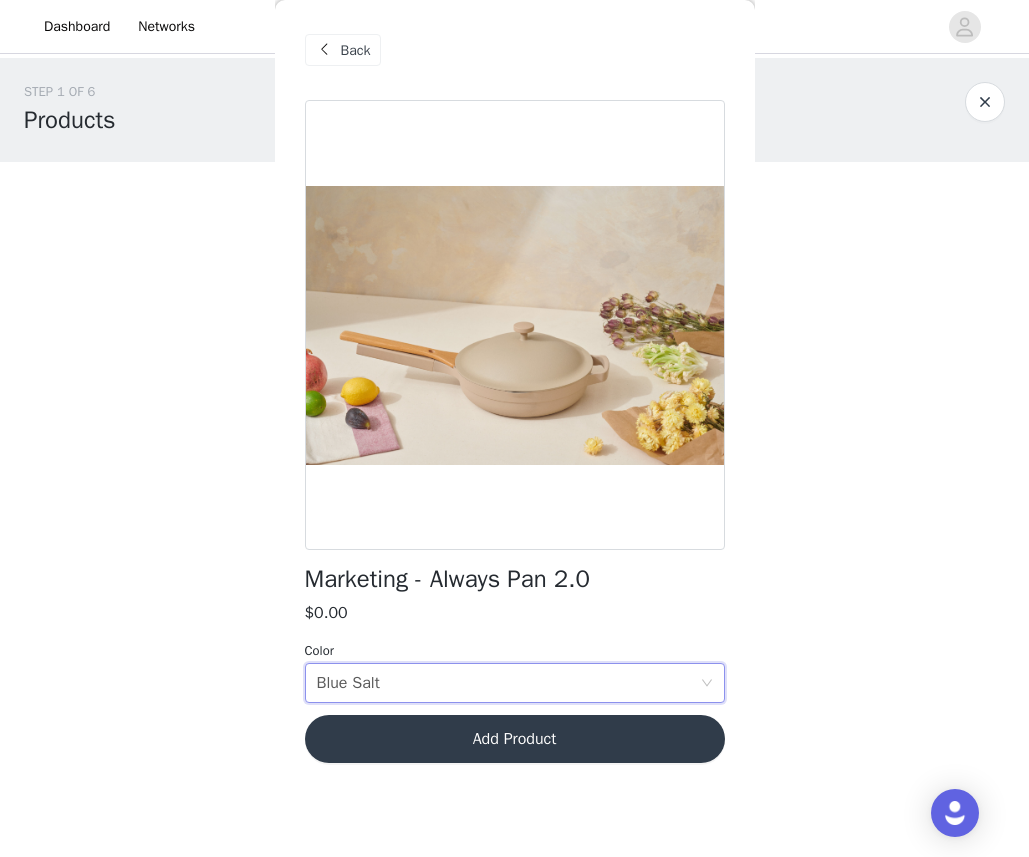 click on "Back" at bounding box center [343, 50] 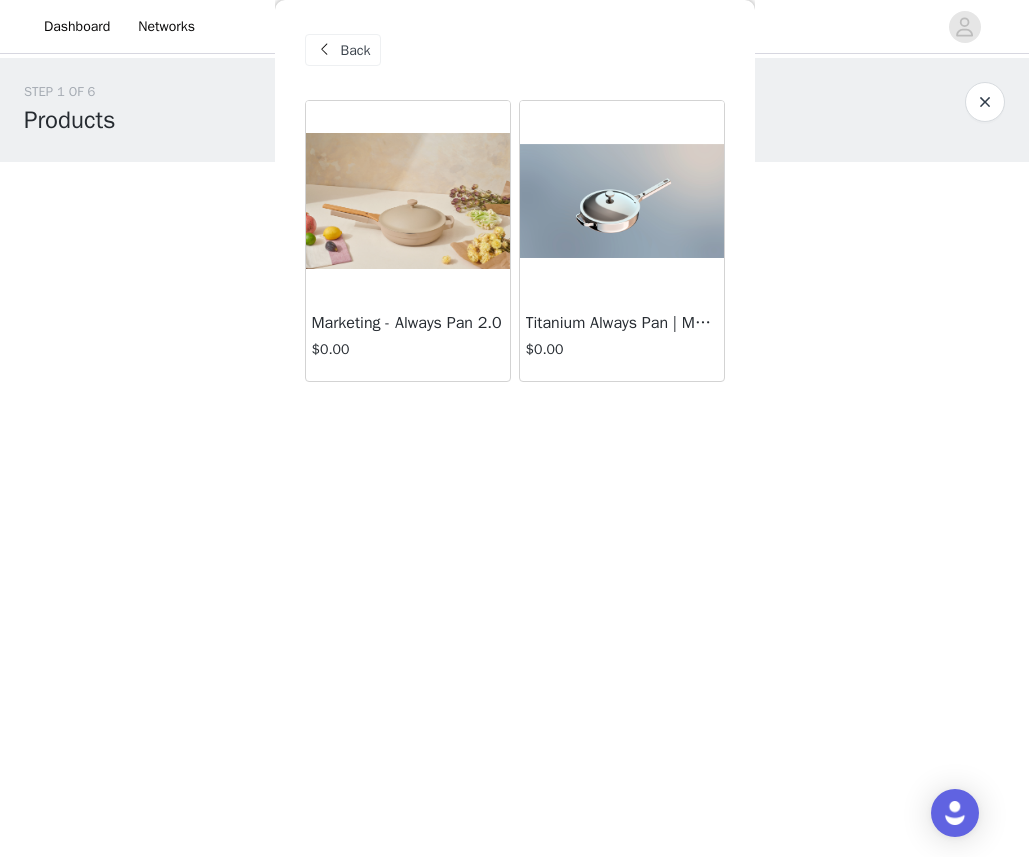click at bounding box center (622, 201) 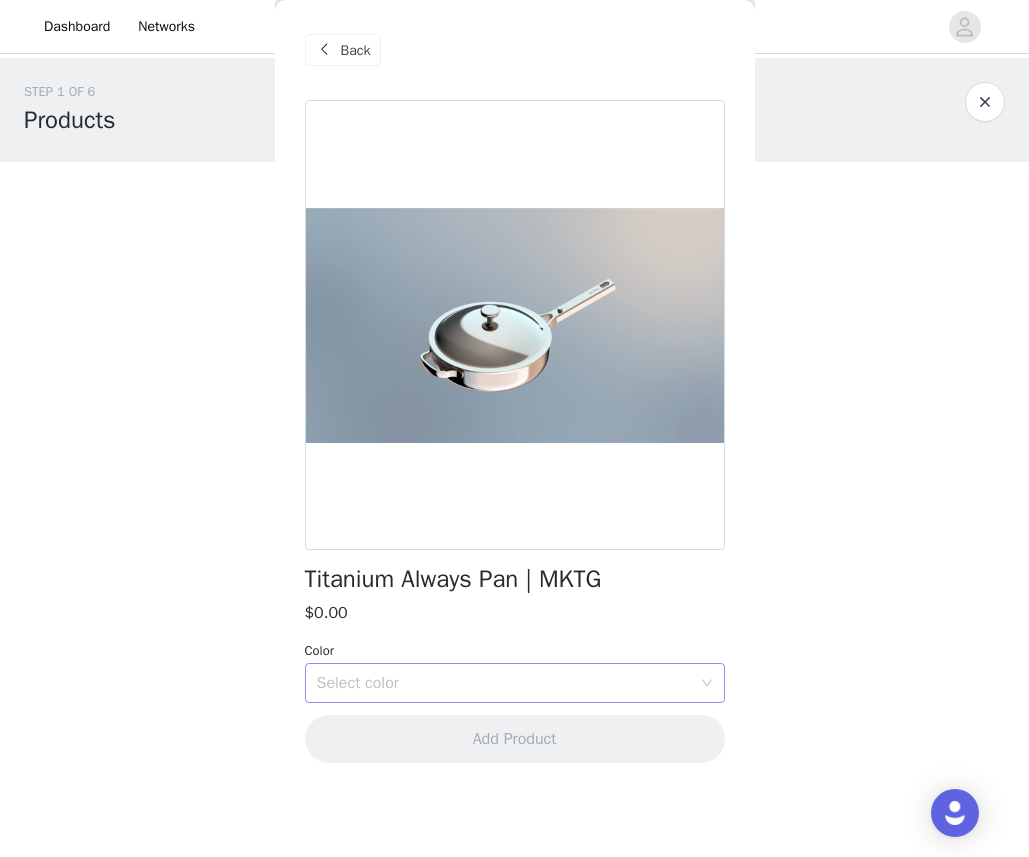 click on "Select color" at bounding box center (504, 683) 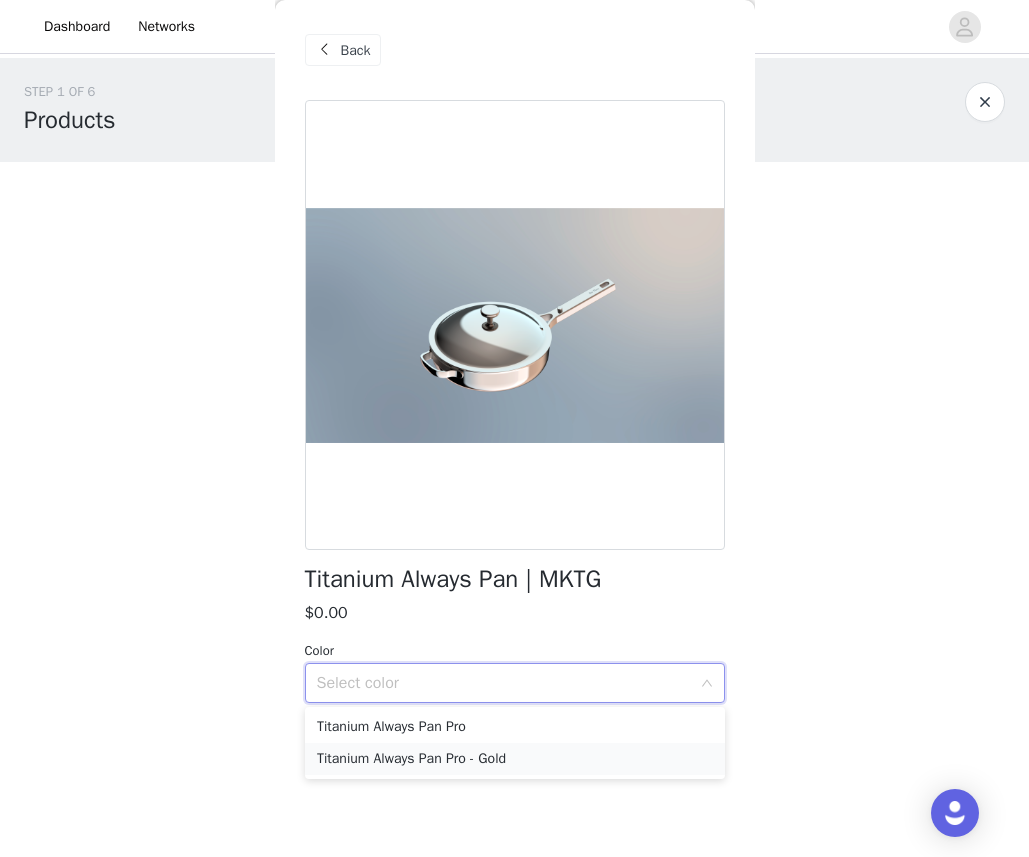 click on "Titanium Always Pan Pro - Gold" at bounding box center [515, 759] 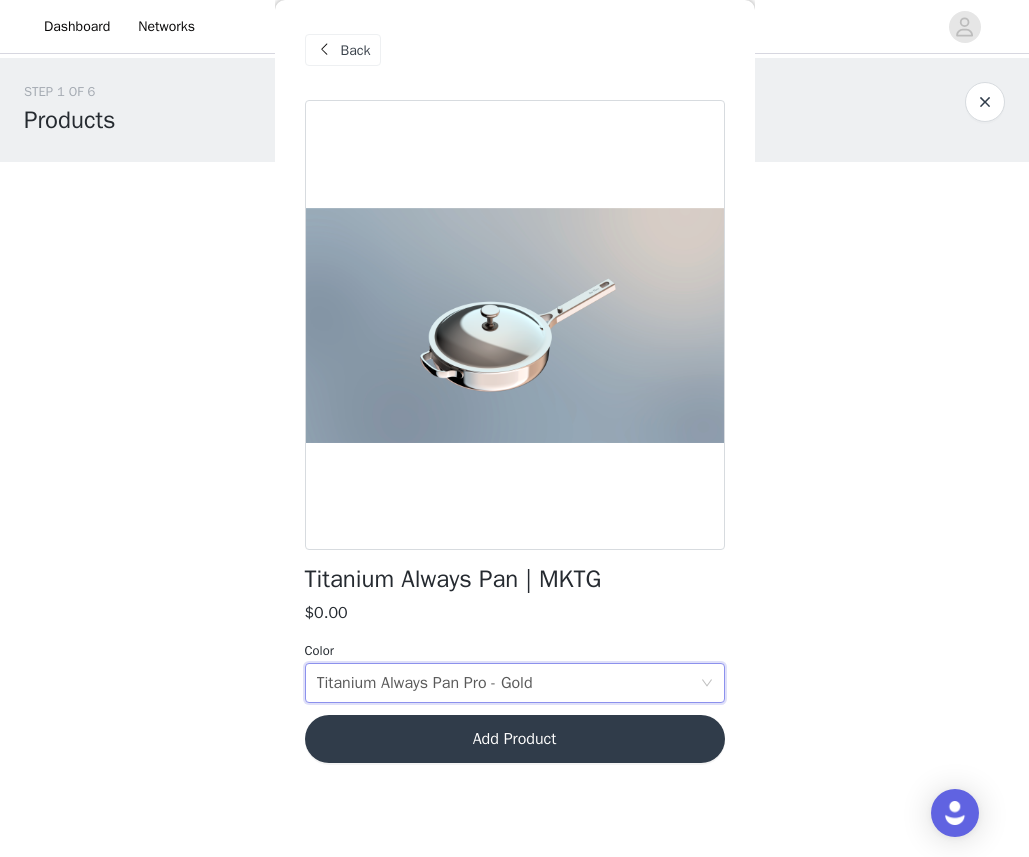 click on "Add Product" at bounding box center (515, 739) 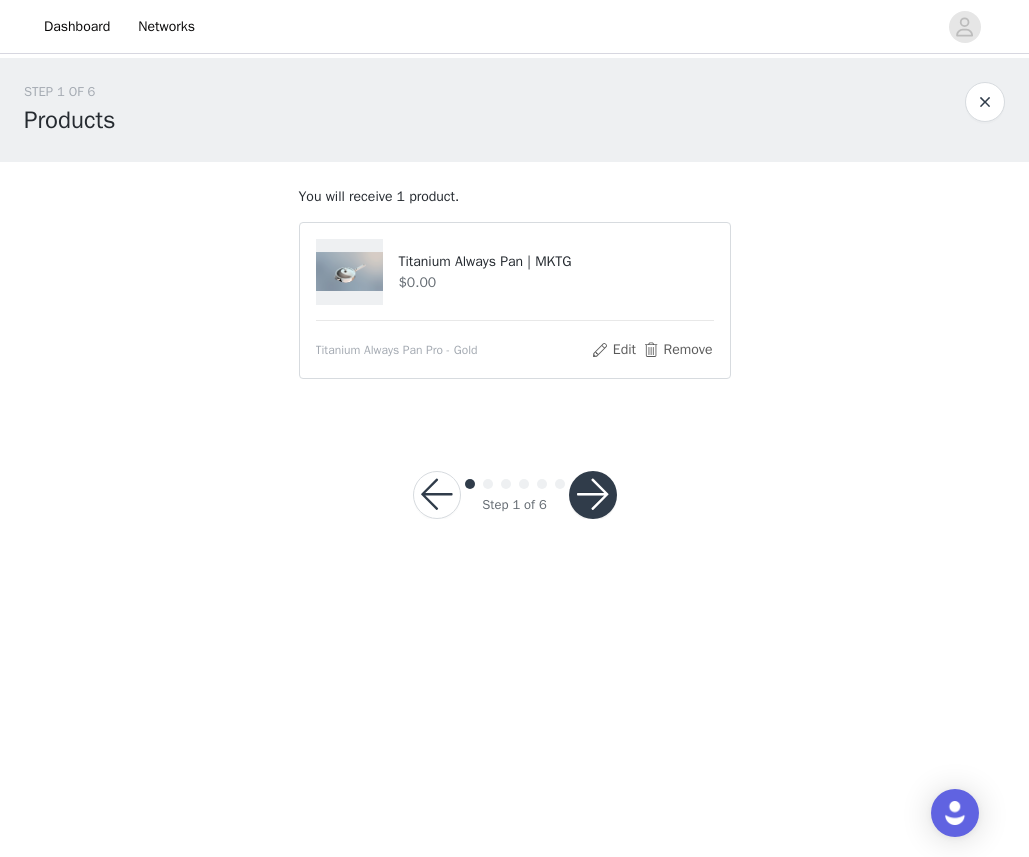 click at bounding box center [593, 495] 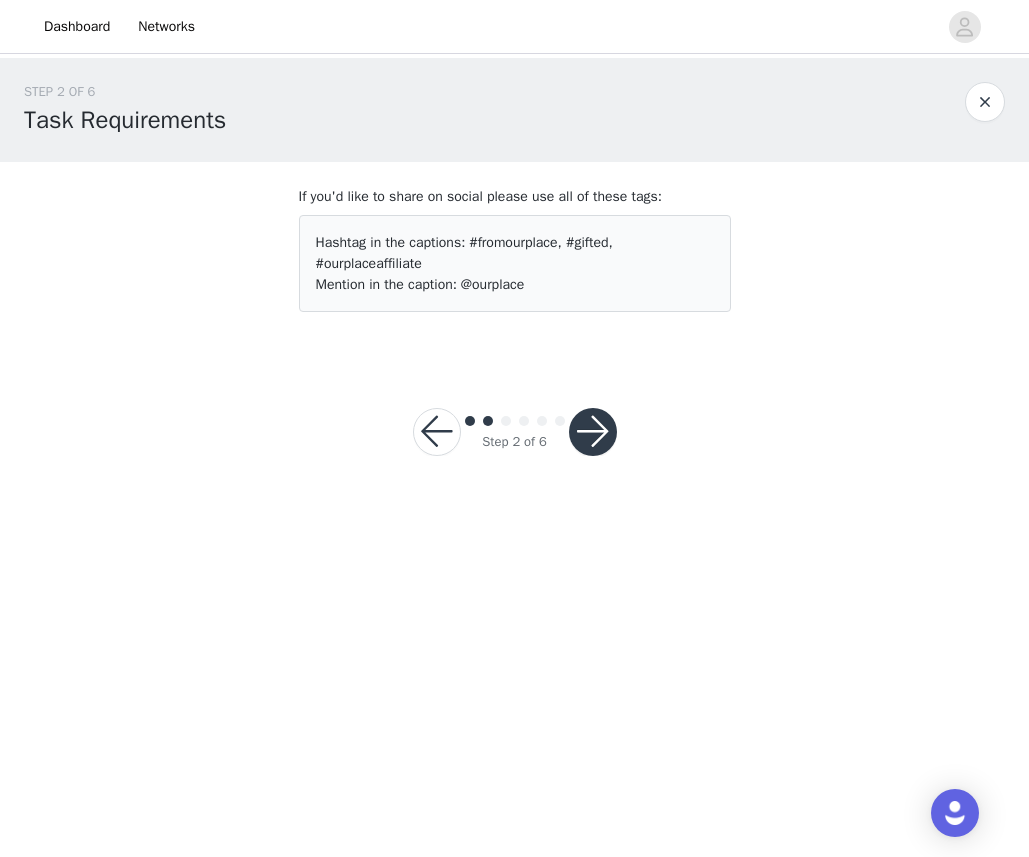 click at bounding box center (593, 432) 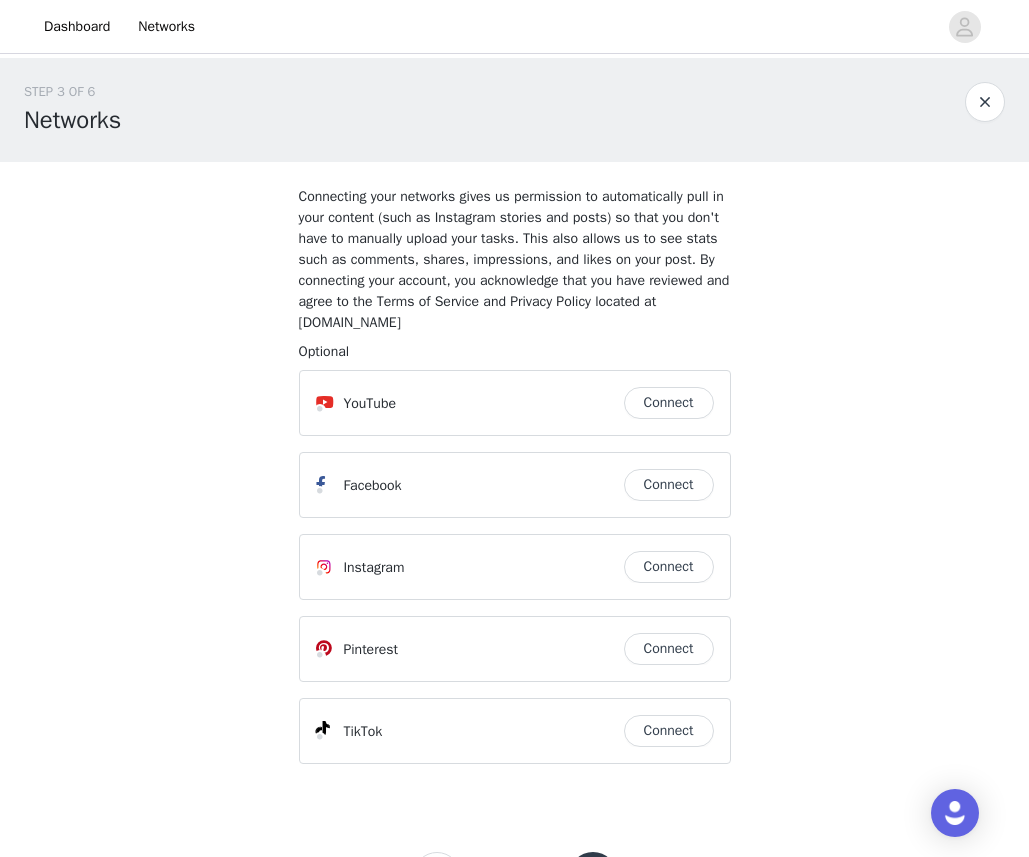click on "Connect" at bounding box center (669, 567) 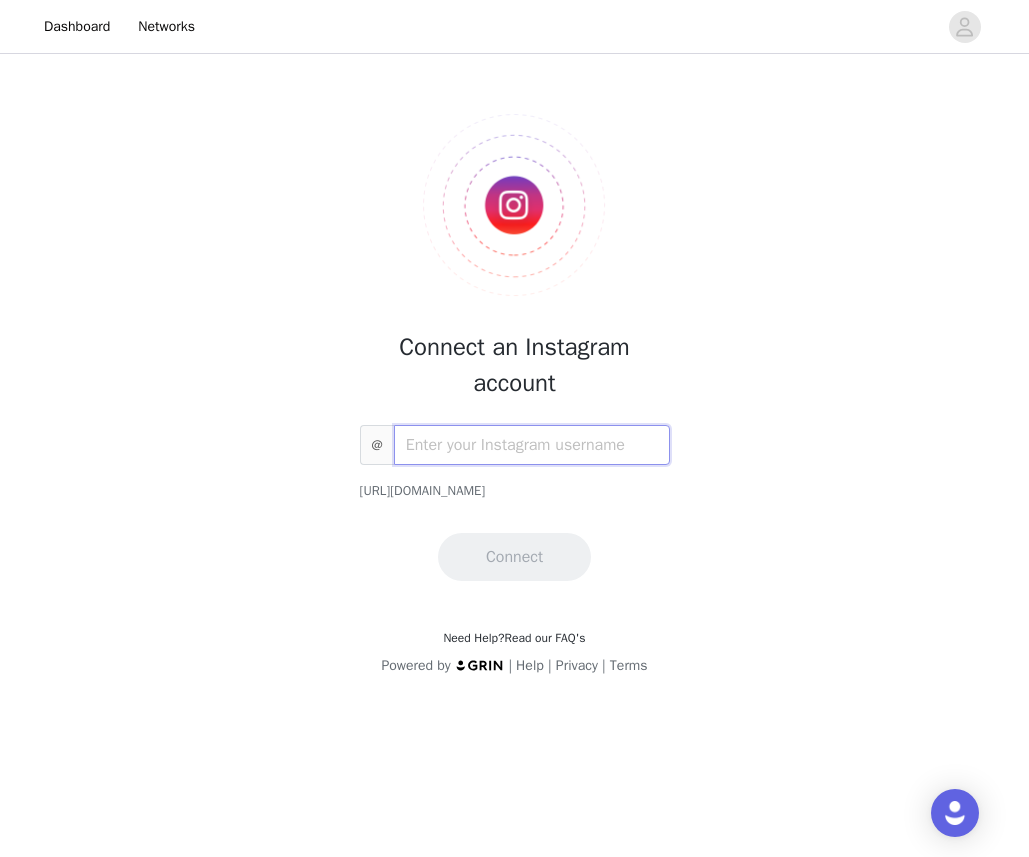 click at bounding box center (532, 445) 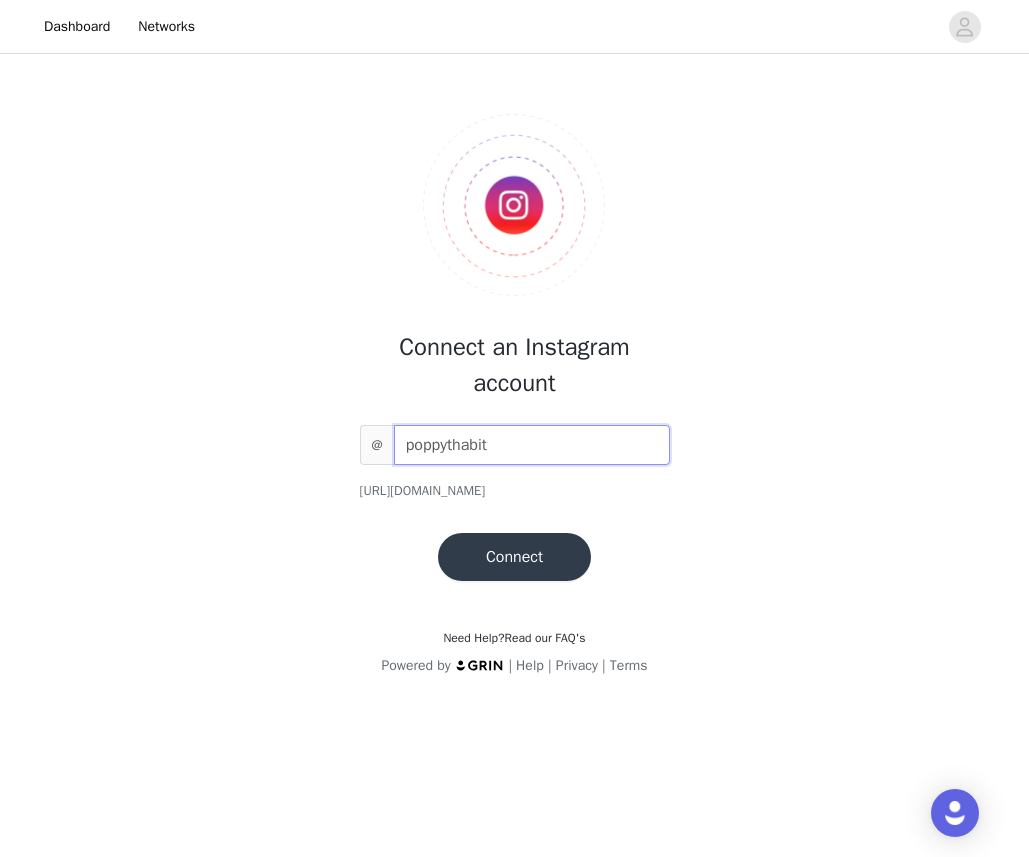 type on "poppythabit" 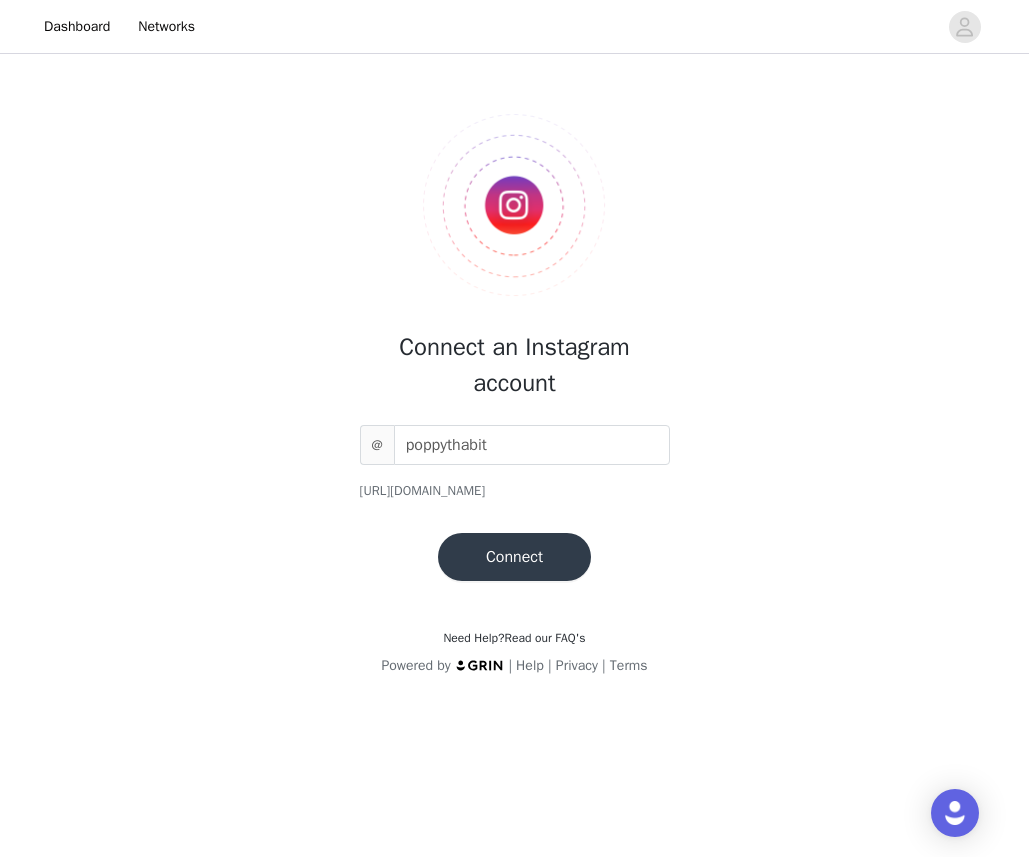 click on "Connect" at bounding box center [514, 557] 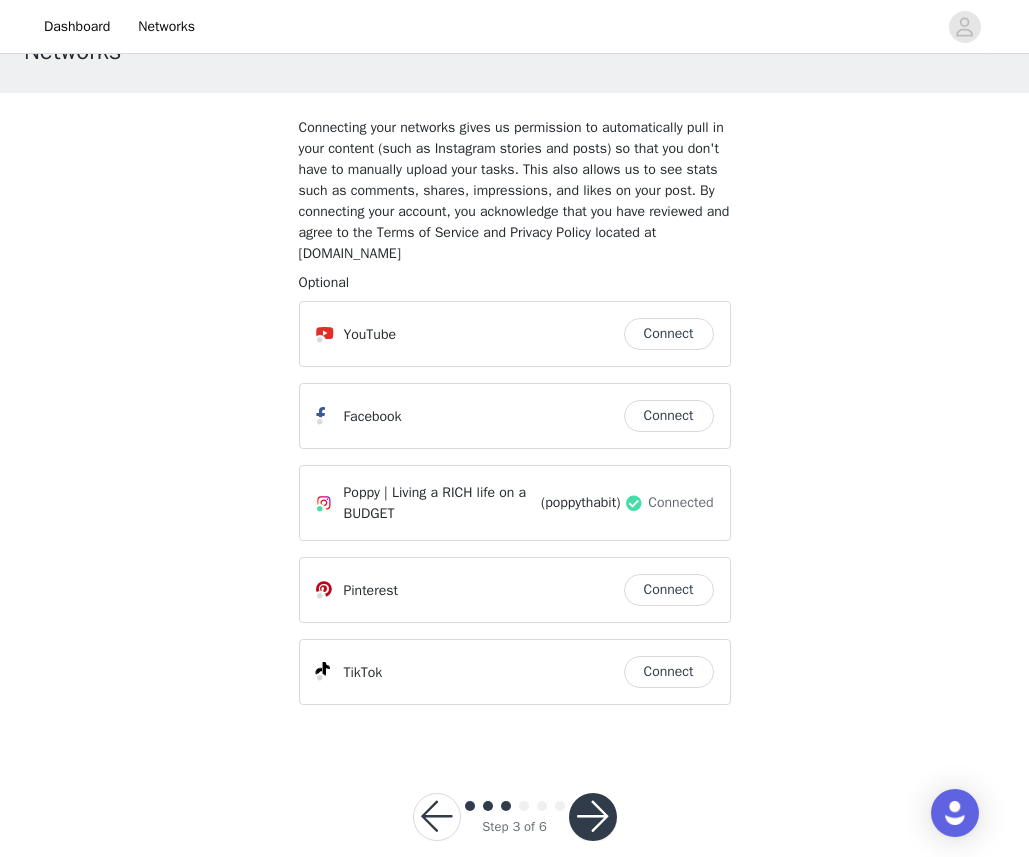 scroll, scrollTop: 100, scrollLeft: 0, axis: vertical 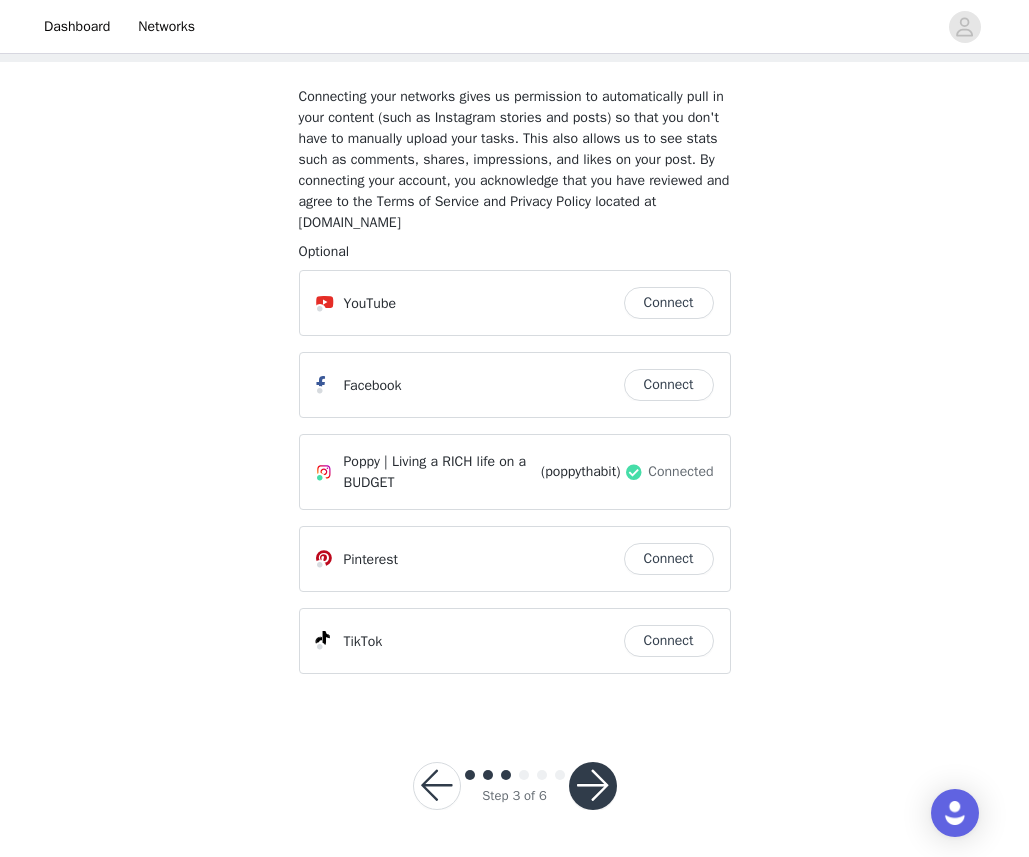 click at bounding box center (593, 786) 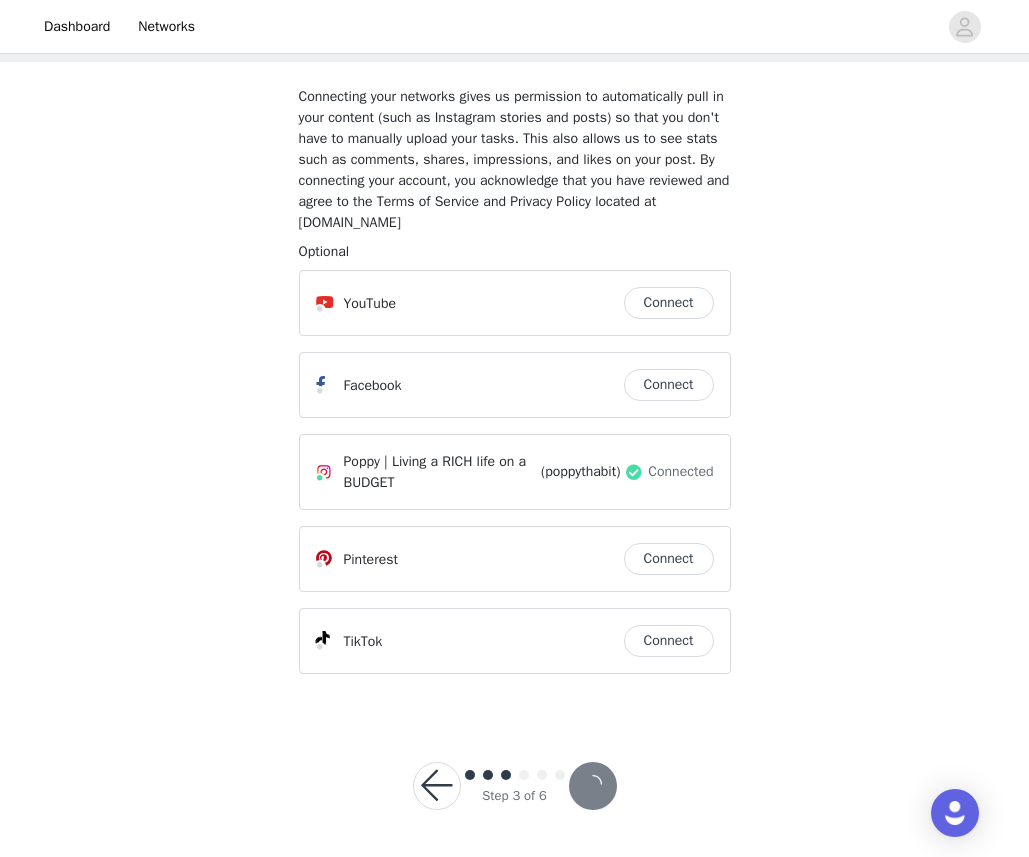 scroll, scrollTop: 0, scrollLeft: 0, axis: both 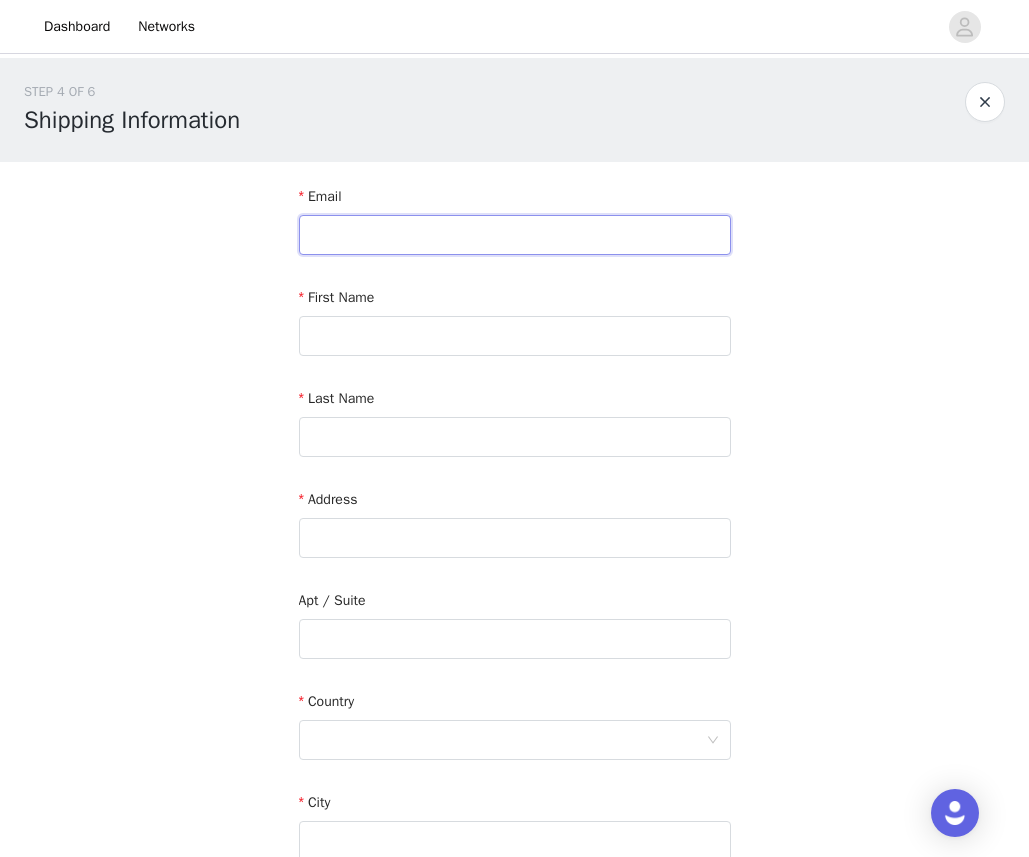 click at bounding box center (515, 235) 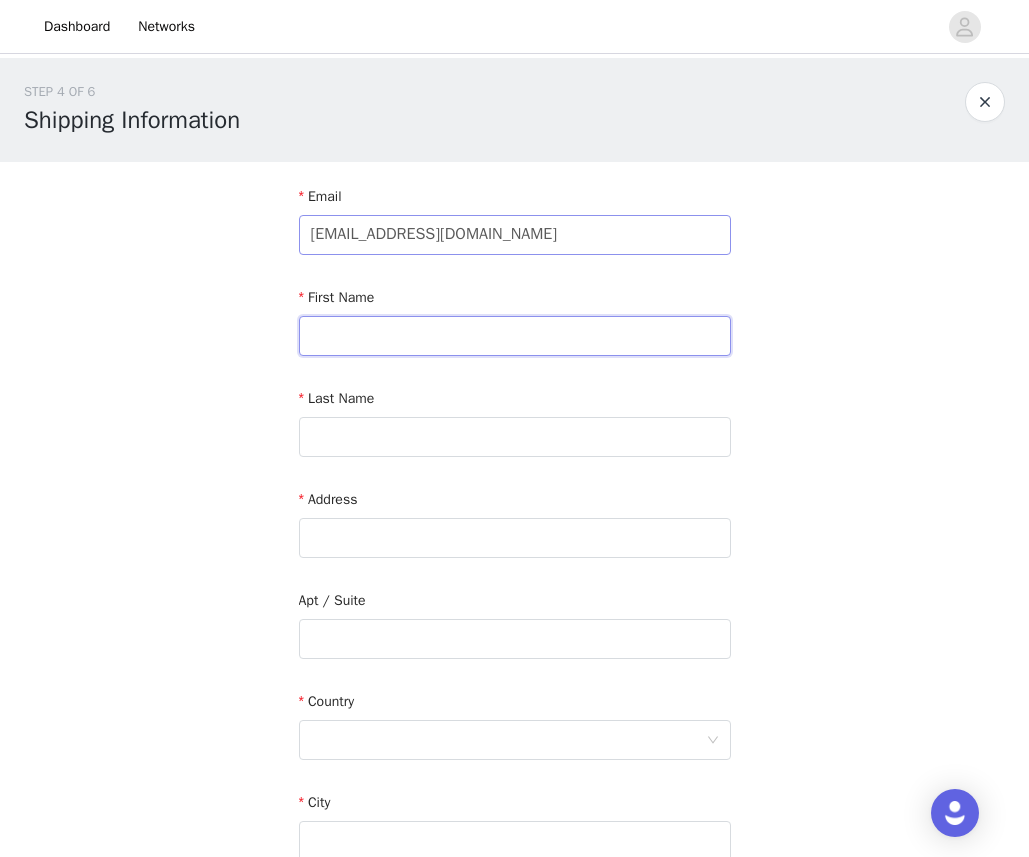 type on "Poppy" 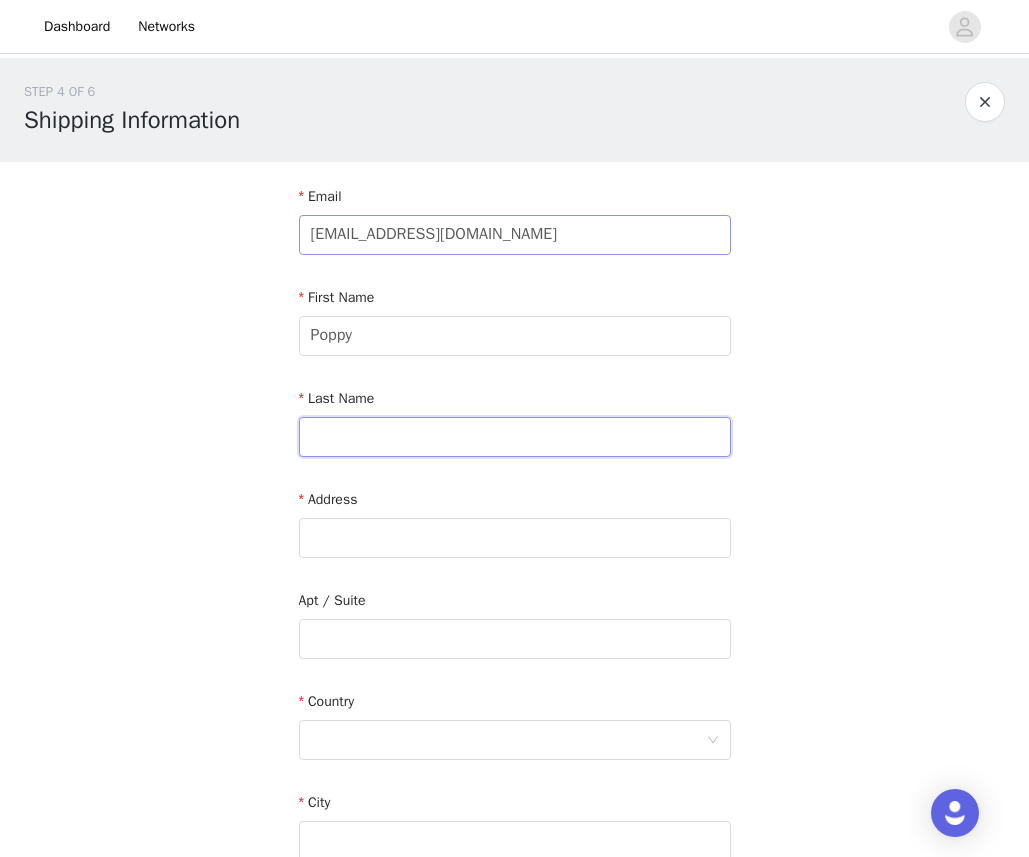 type on "[PERSON_NAME]" 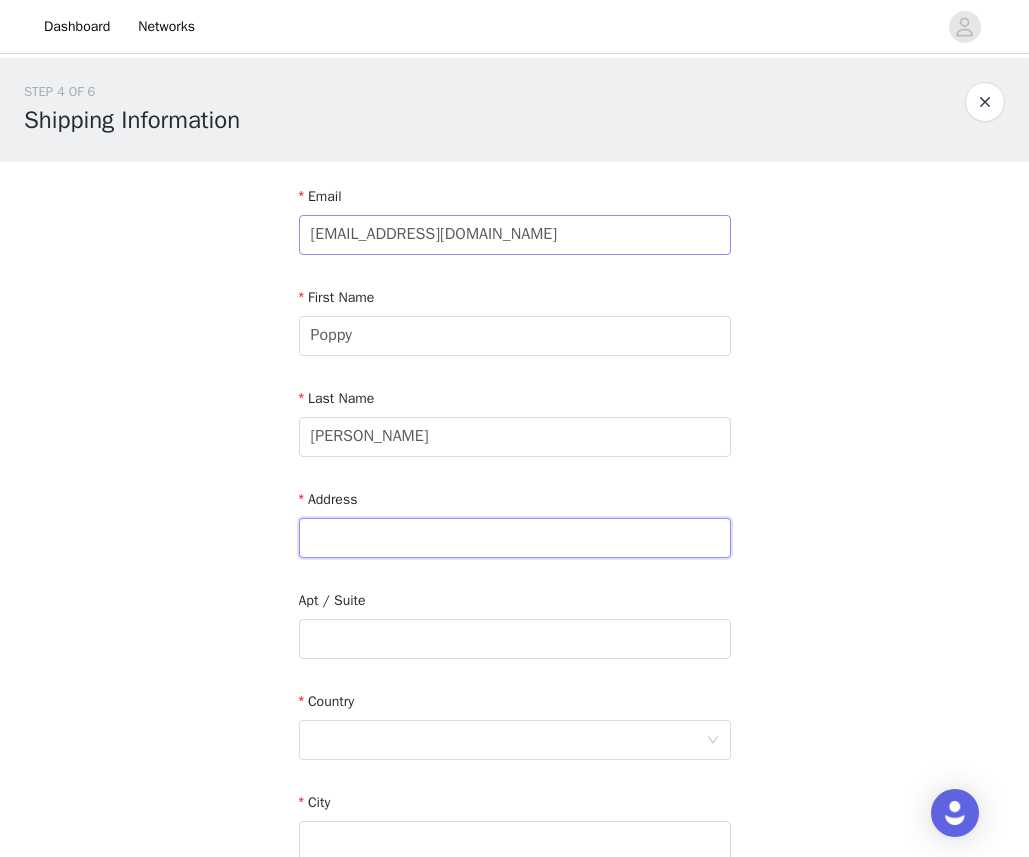 type on "[STREET_ADDRESS]" 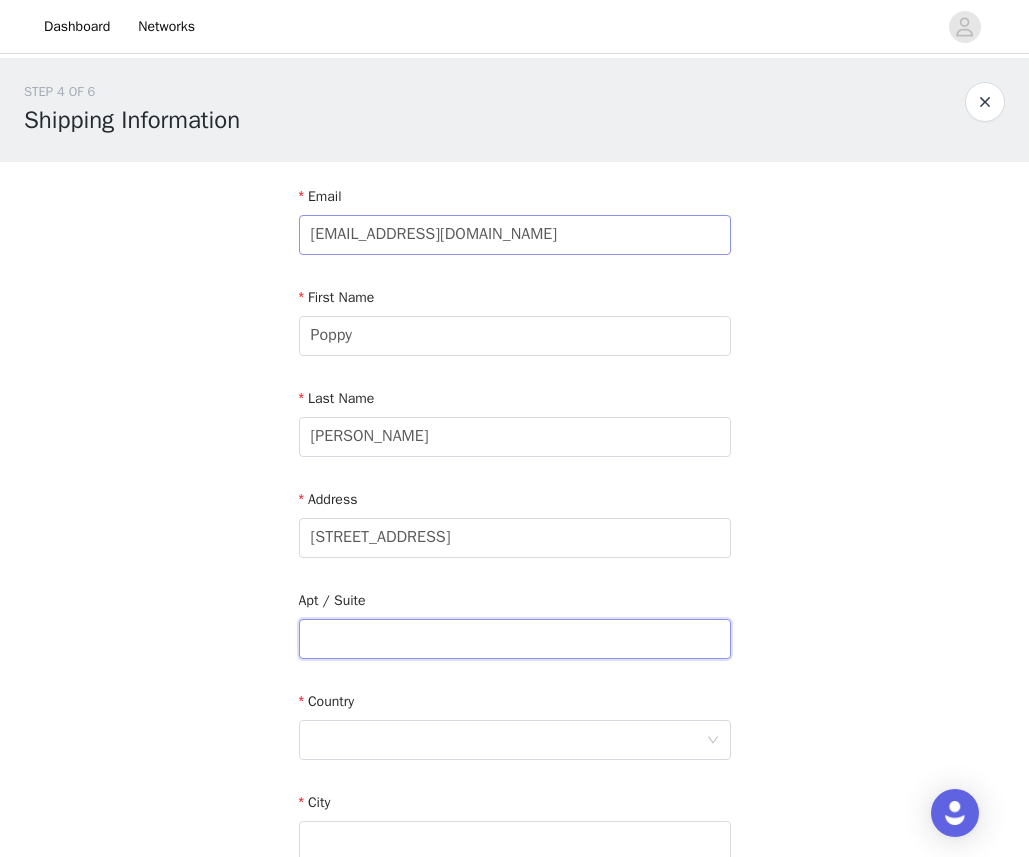 type on "204" 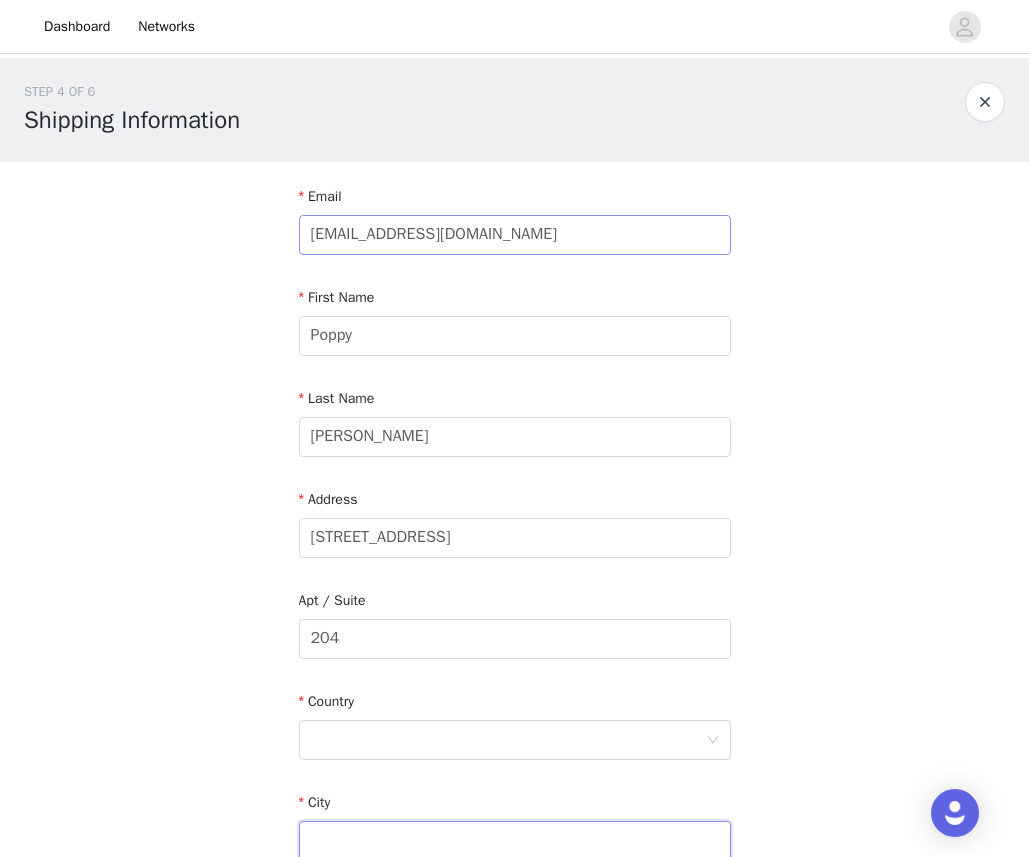 type on "[PERSON_NAME]" 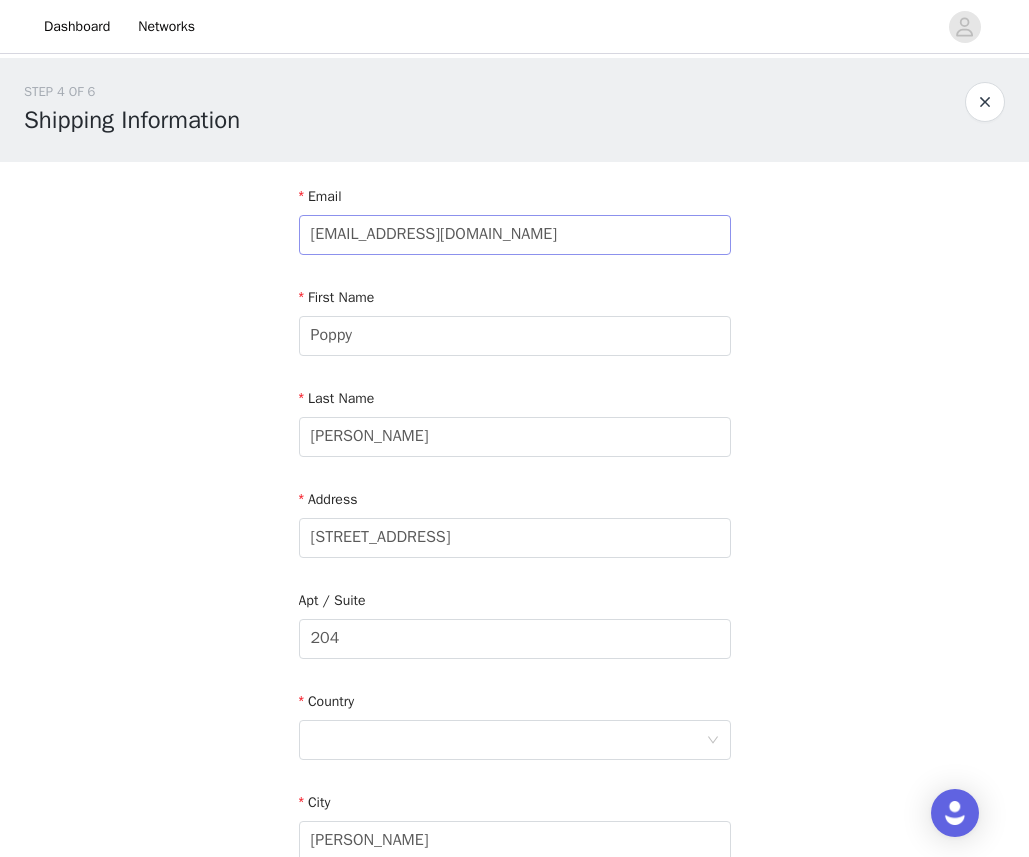 type on "L8S 1J5" 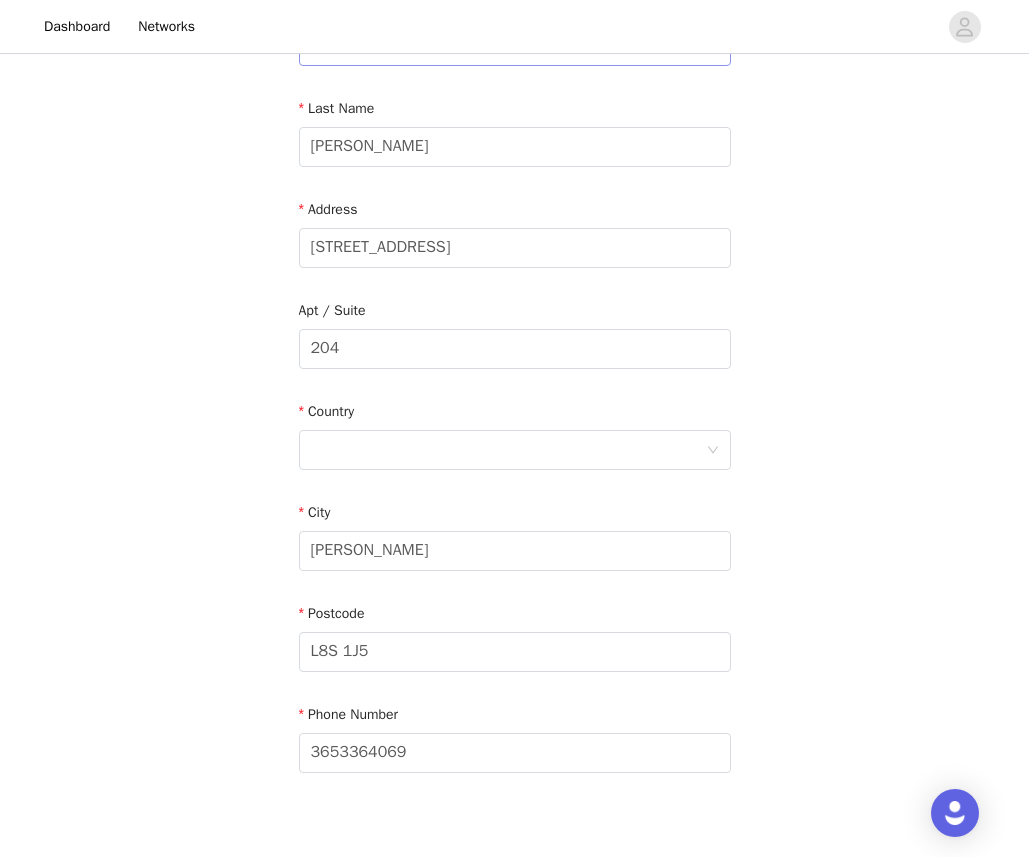 scroll, scrollTop: 319, scrollLeft: 0, axis: vertical 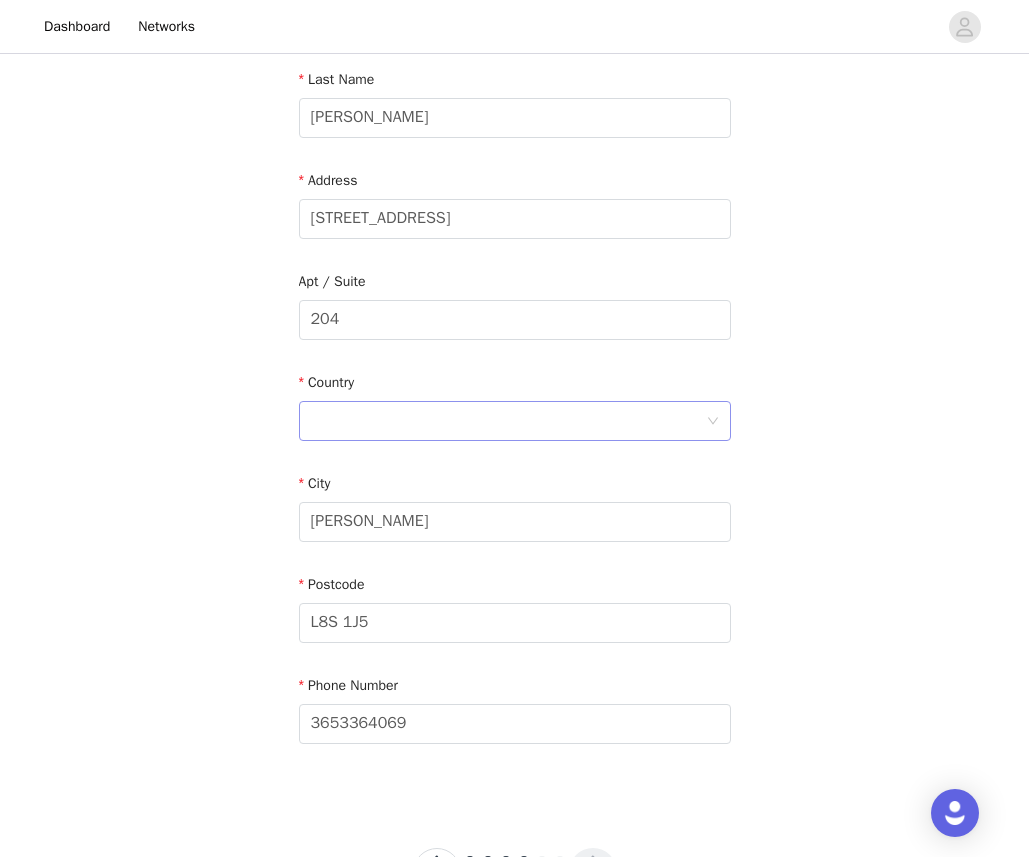 click at bounding box center (508, 421) 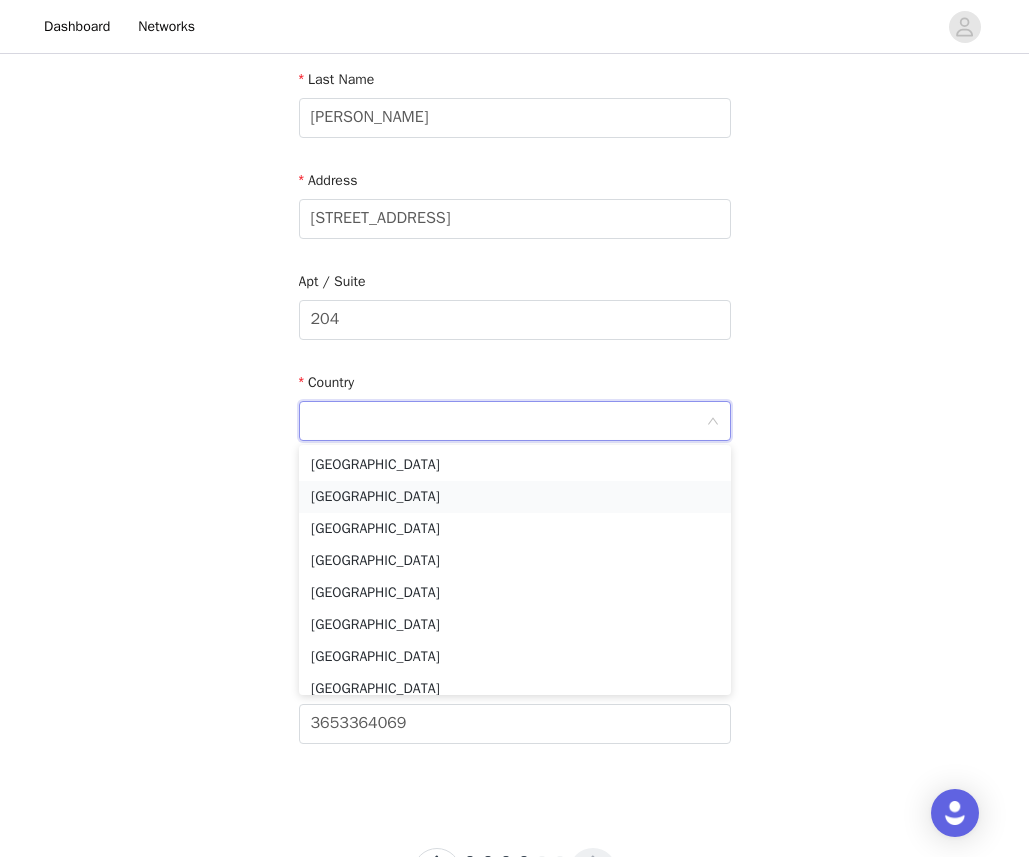 click on "[GEOGRAPHIC_DATA]" at bounding box center [515, 497] 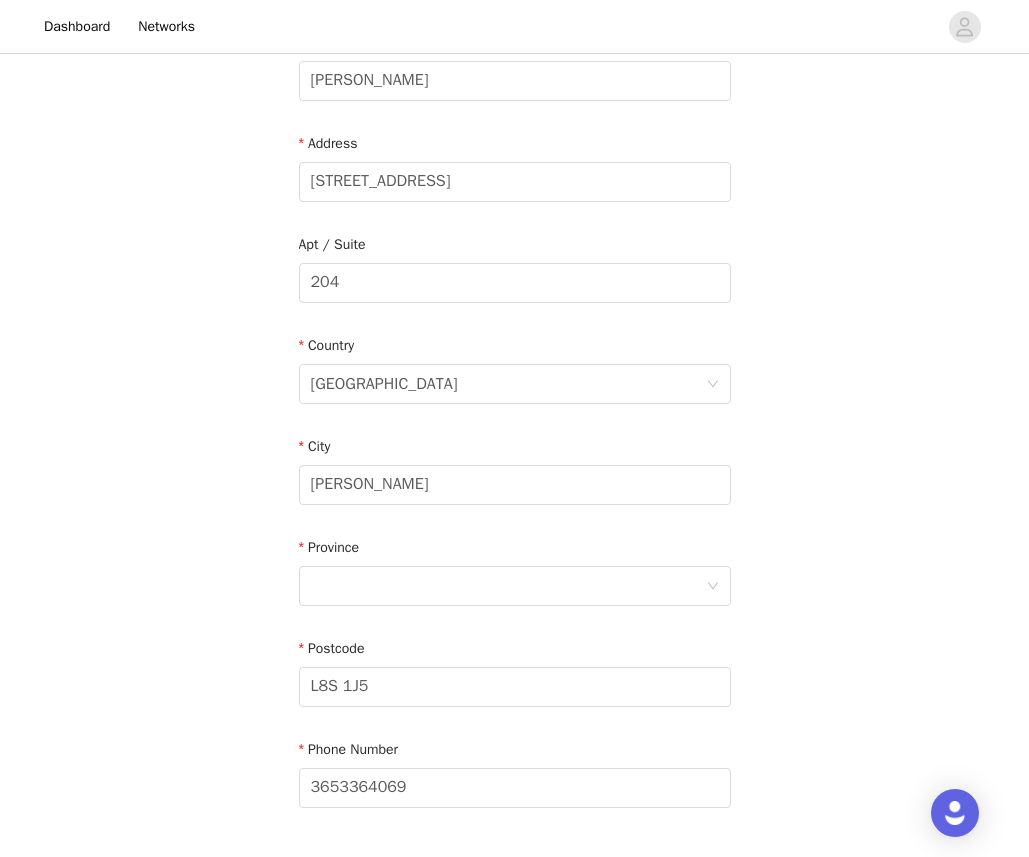 scroll, scrollTop: 368, scrollLeft: 0, axis: vertical 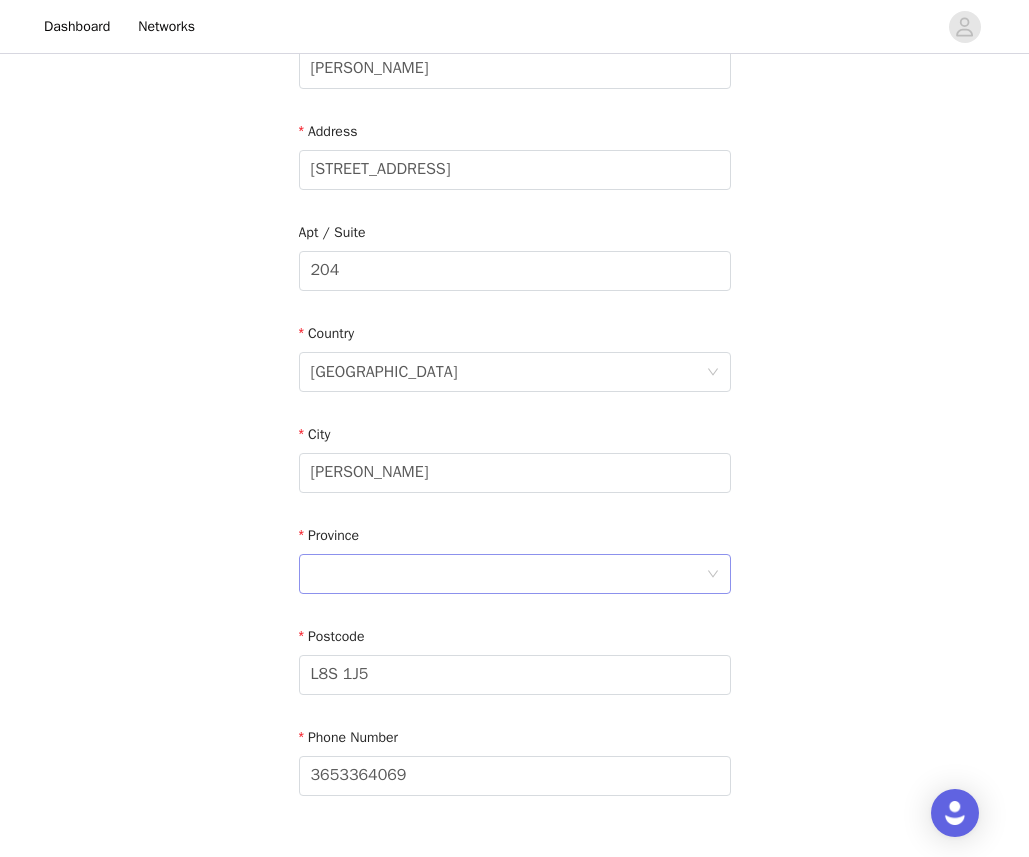 click at bounding box center (508, 574) 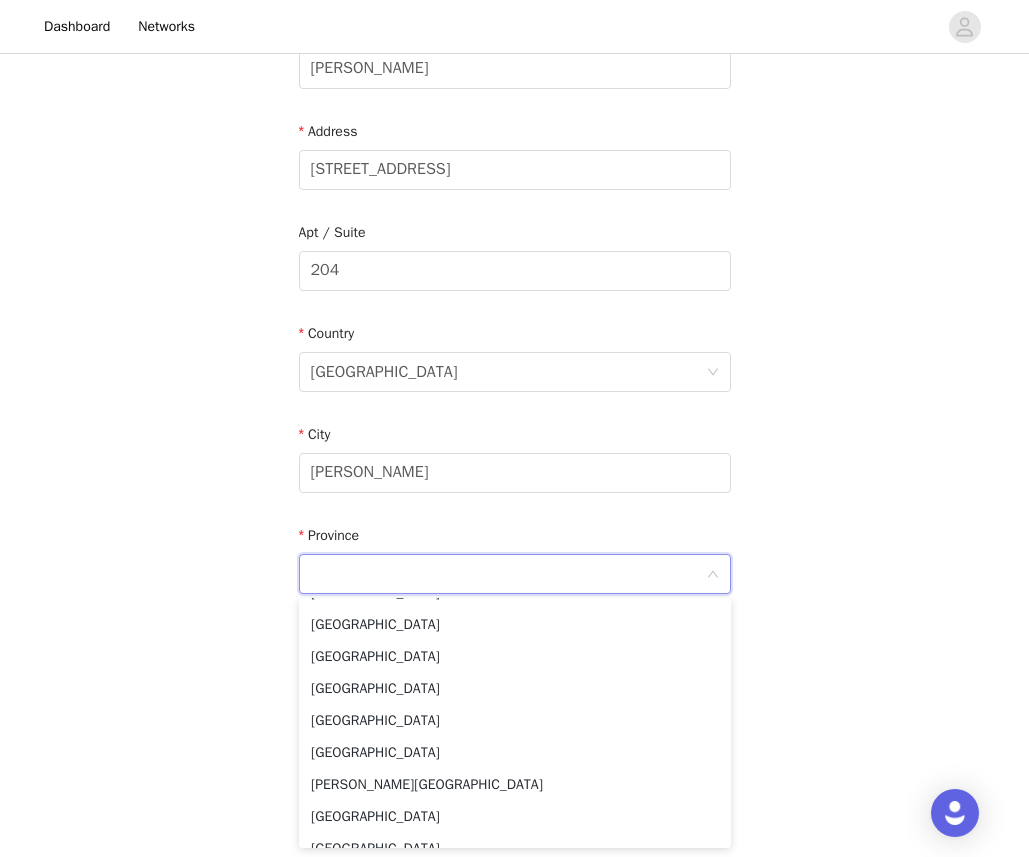 scroll, scrollTop: 152, scrollLeft: 0, axis: vertical 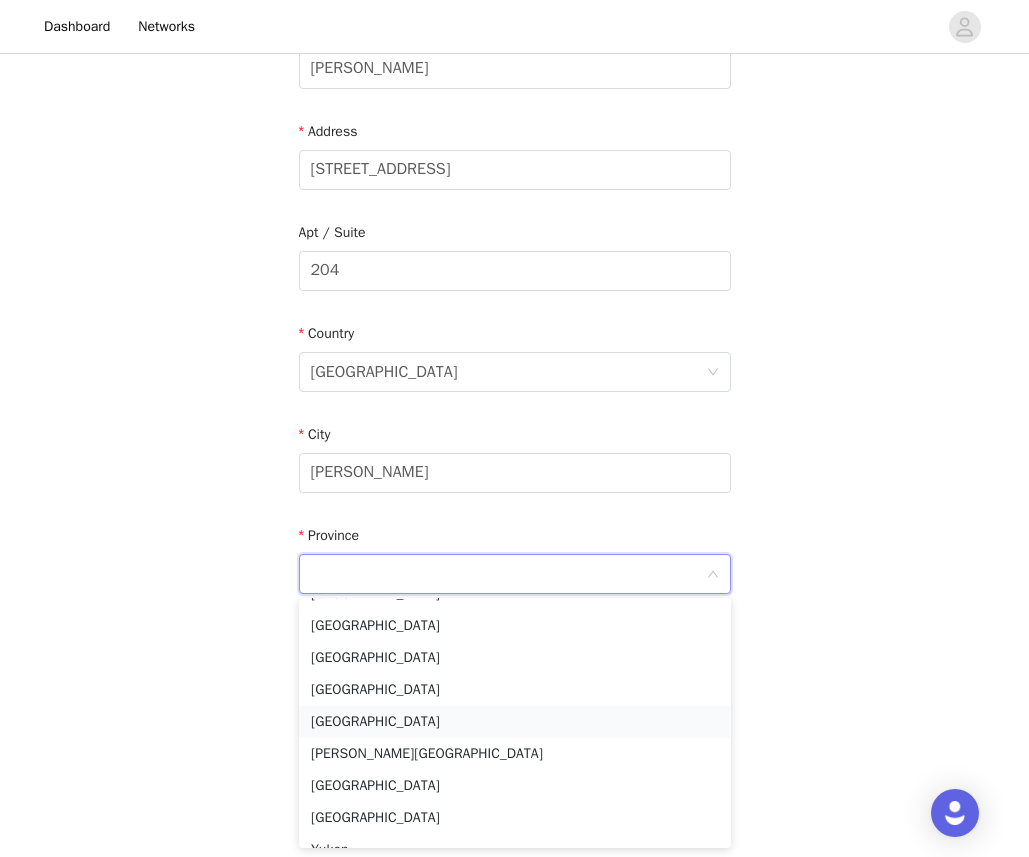 click on "[GEOGRAPHIC_DATA]" at bounding box center [515, 722] 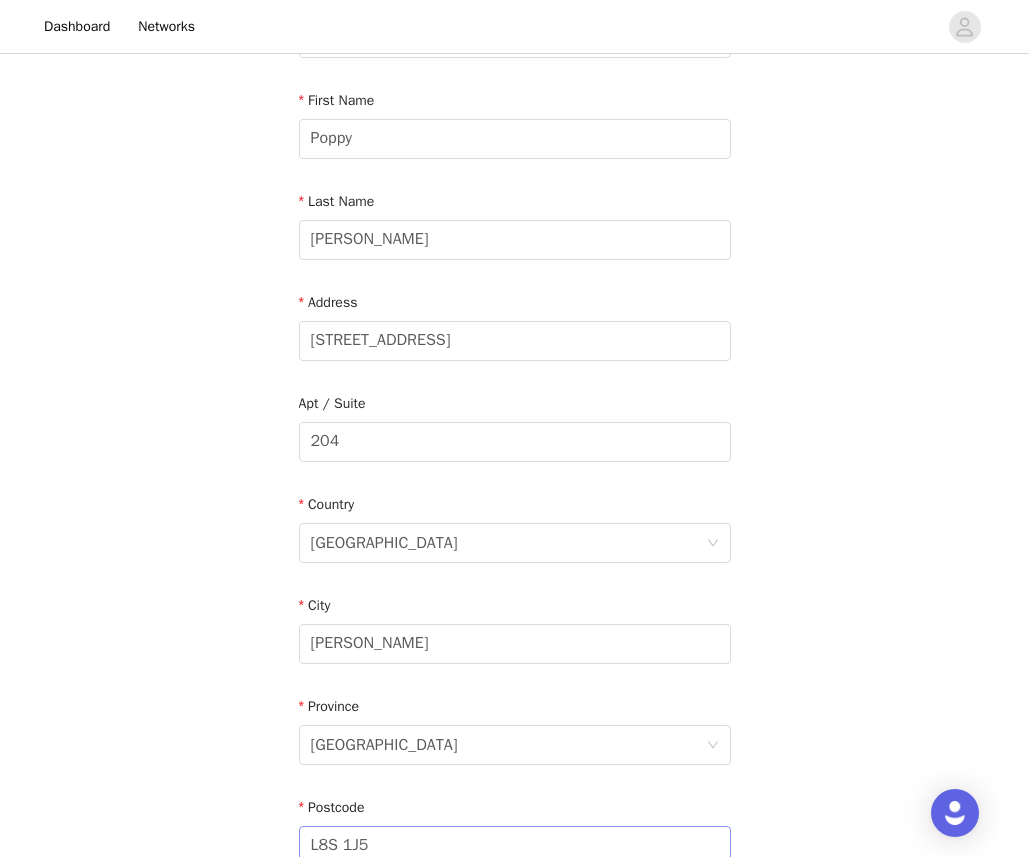 scroll, scrollTop: 171, scrollLeft: 0, axis: vertical 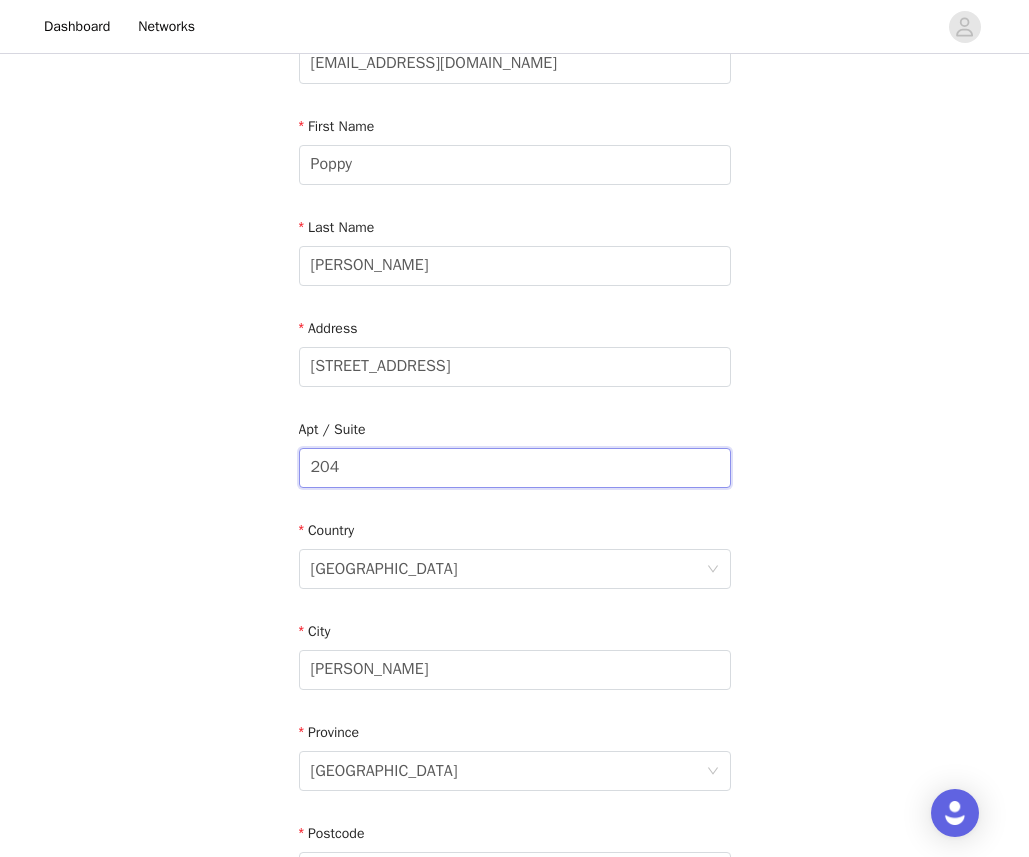 click on "204" at bounding box center (515, 468) 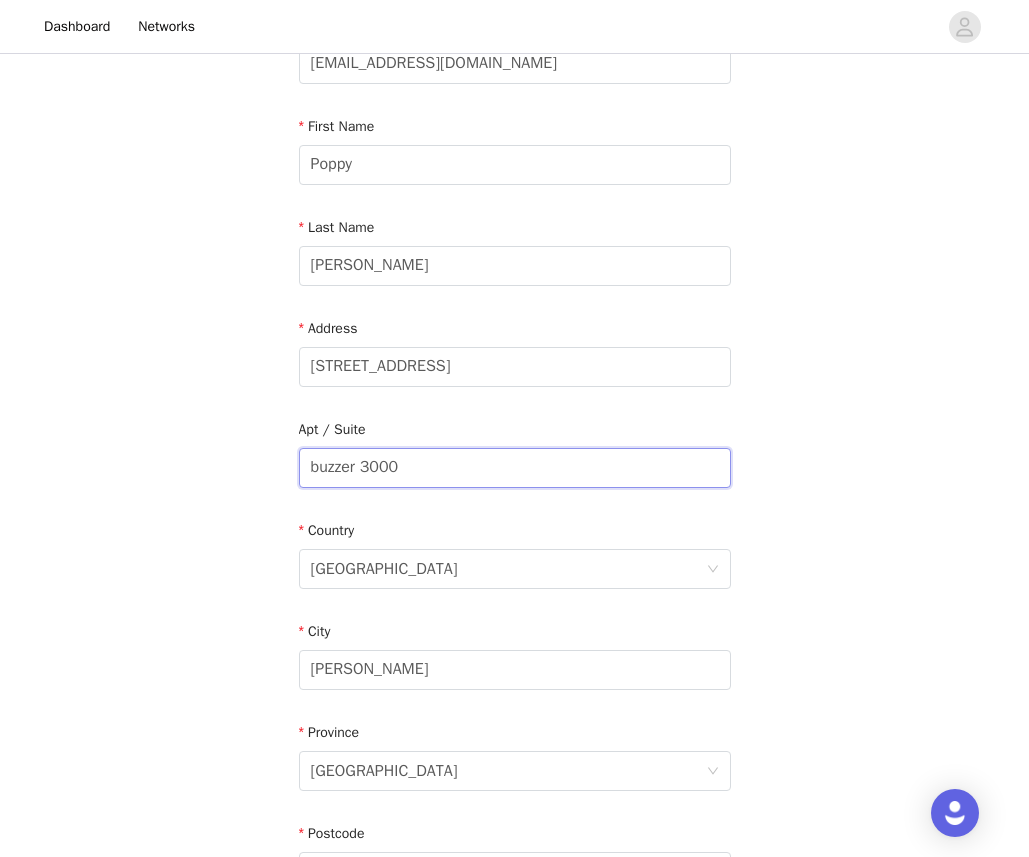 type on "buzzer 3000" 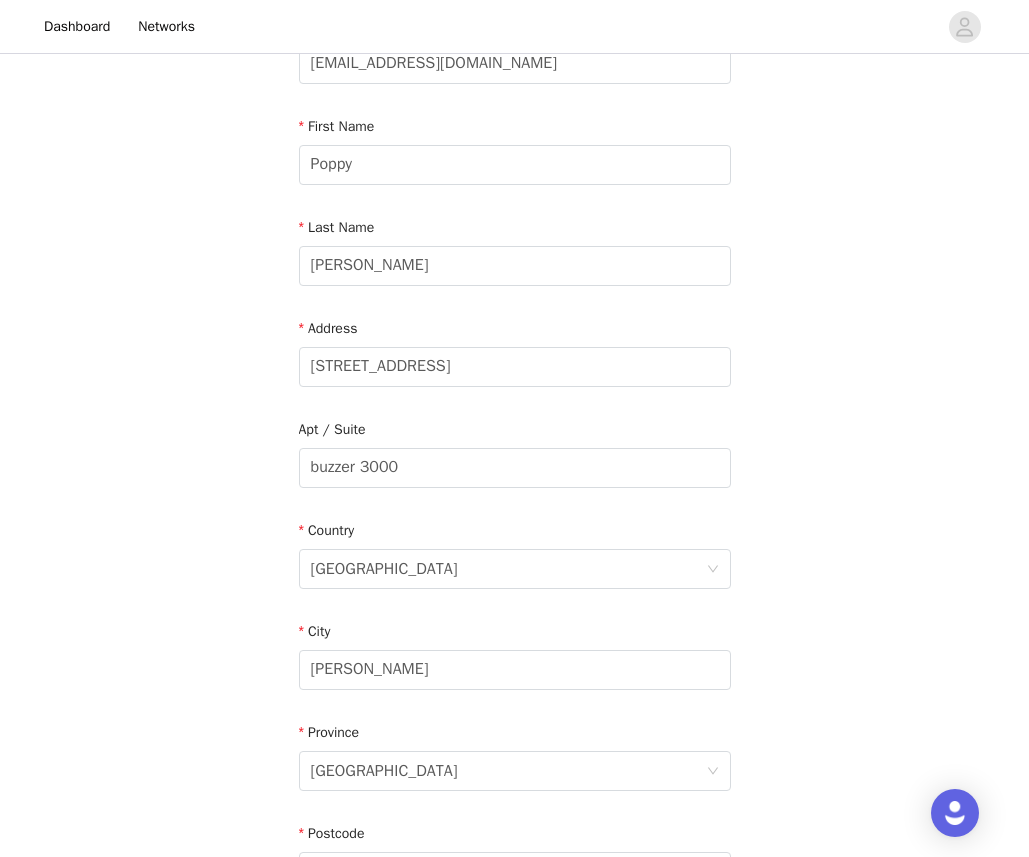 click on "STEP 4 OF 6
Shipping Information
Email [EMAIL_ADDRESS][DOMAIN_NAME]   First Name Poppy   Last Name [PERSON_NAME]   Address [STREET_ADDRESS]   Phone Number [PHONE_NUMBER]" at bounding box center (514, 468) 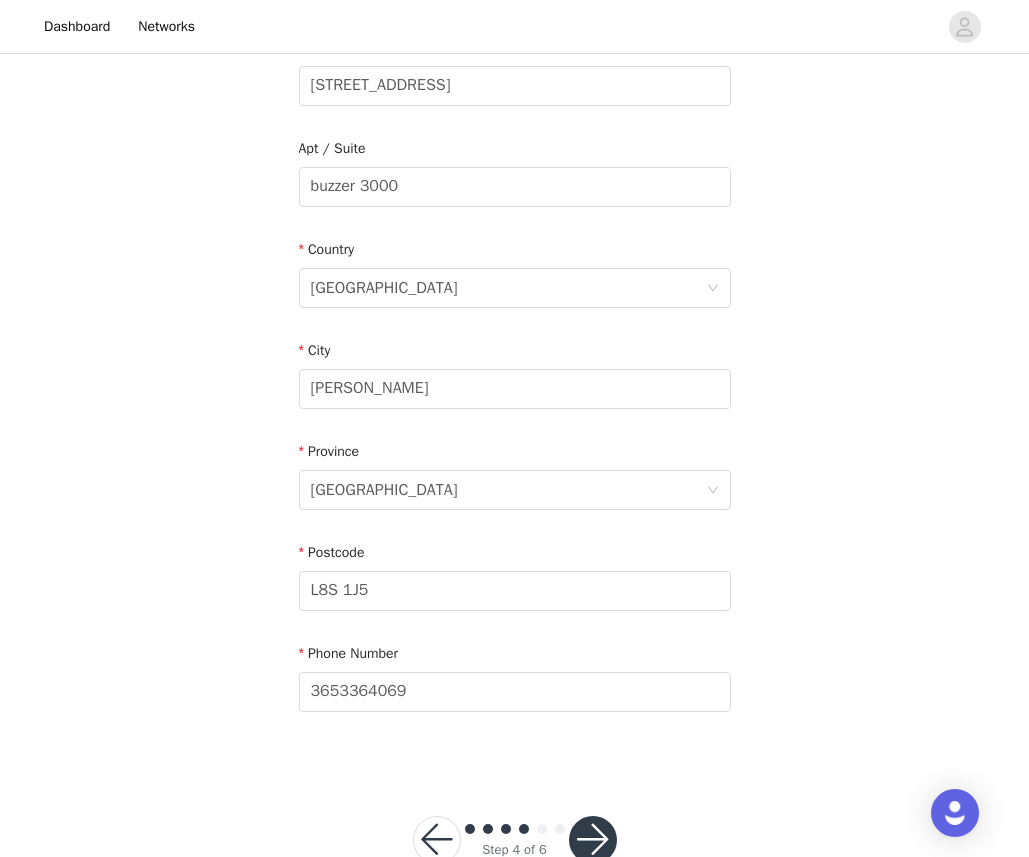 scroll, scrollTop: 506, scrollLeft: 0, axis: vertical 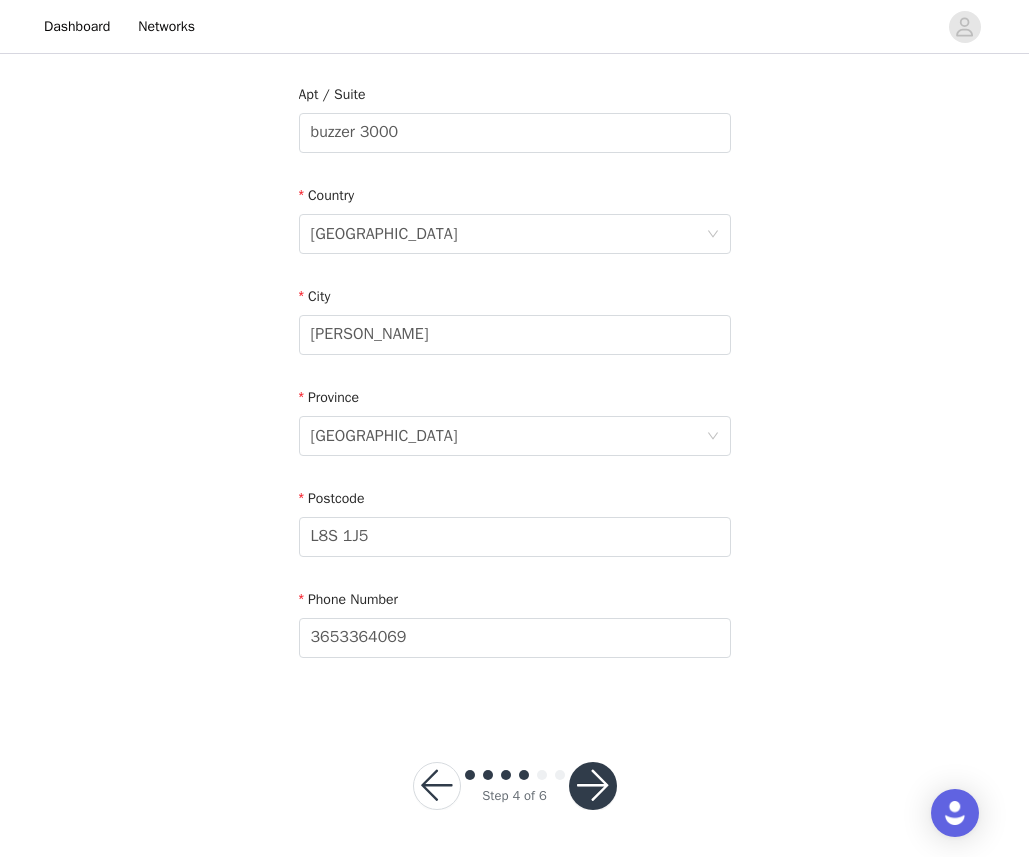 click at bounding box center [593, 786] 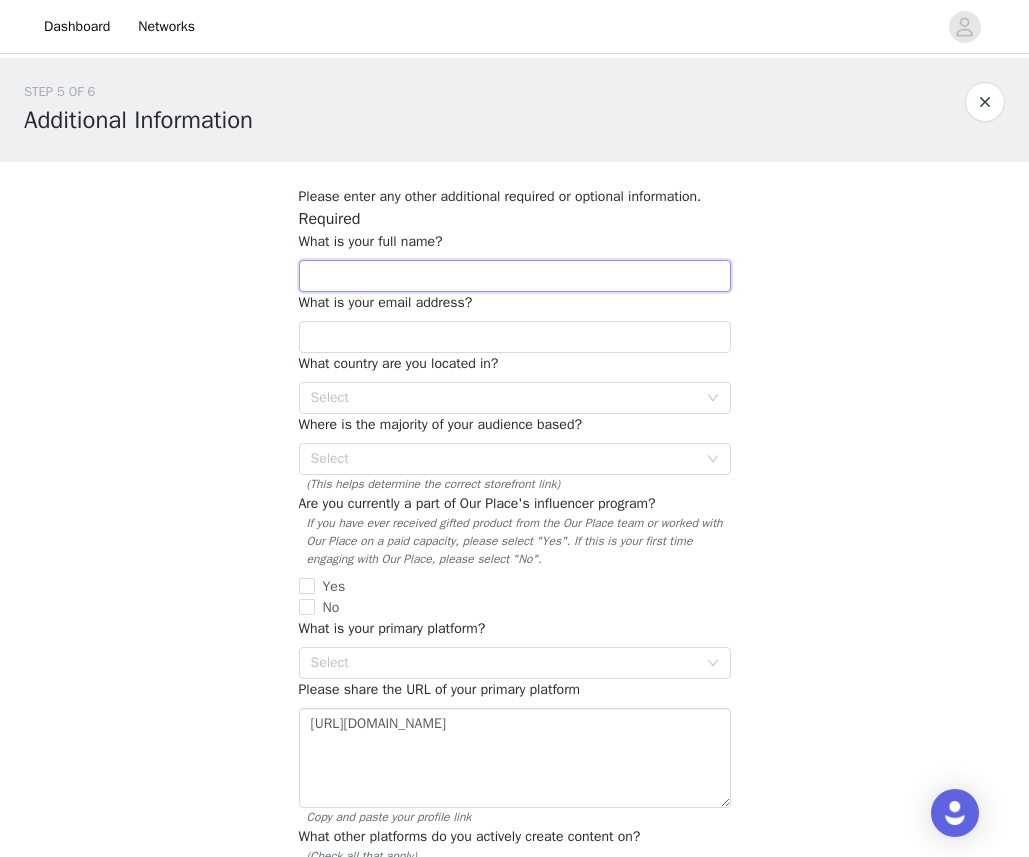 click at bounding box center [515, 276] 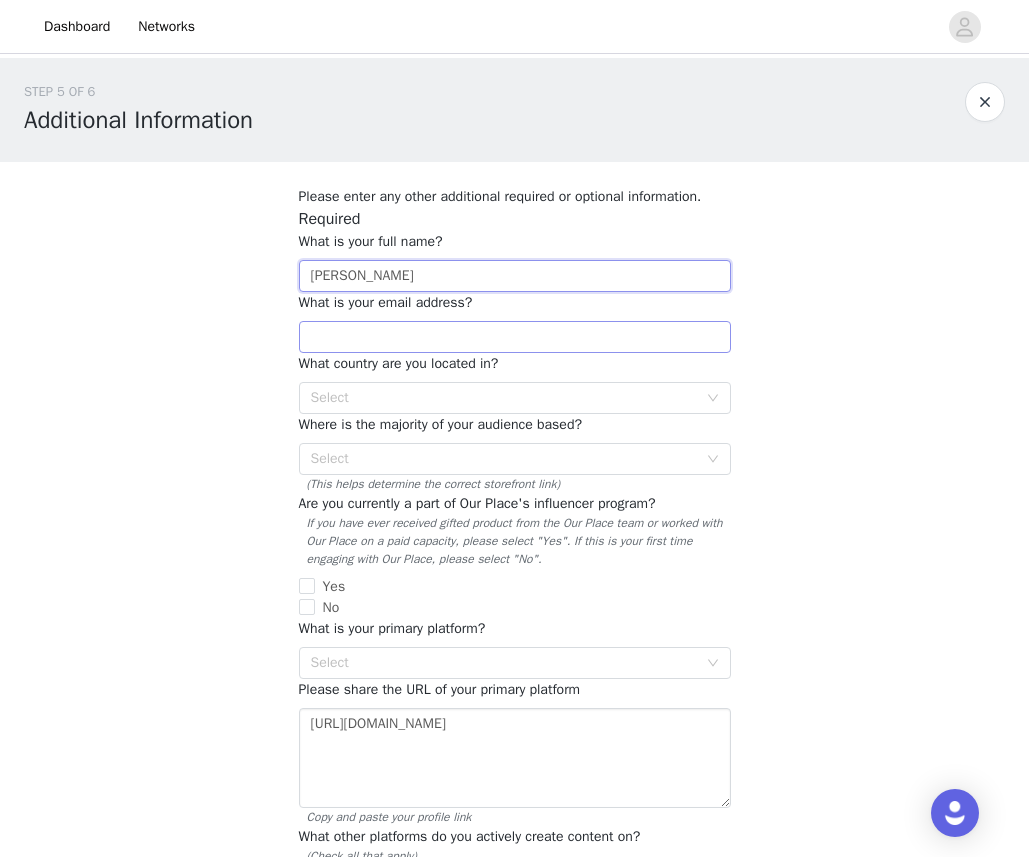 type on "[PERSON_NAME]" 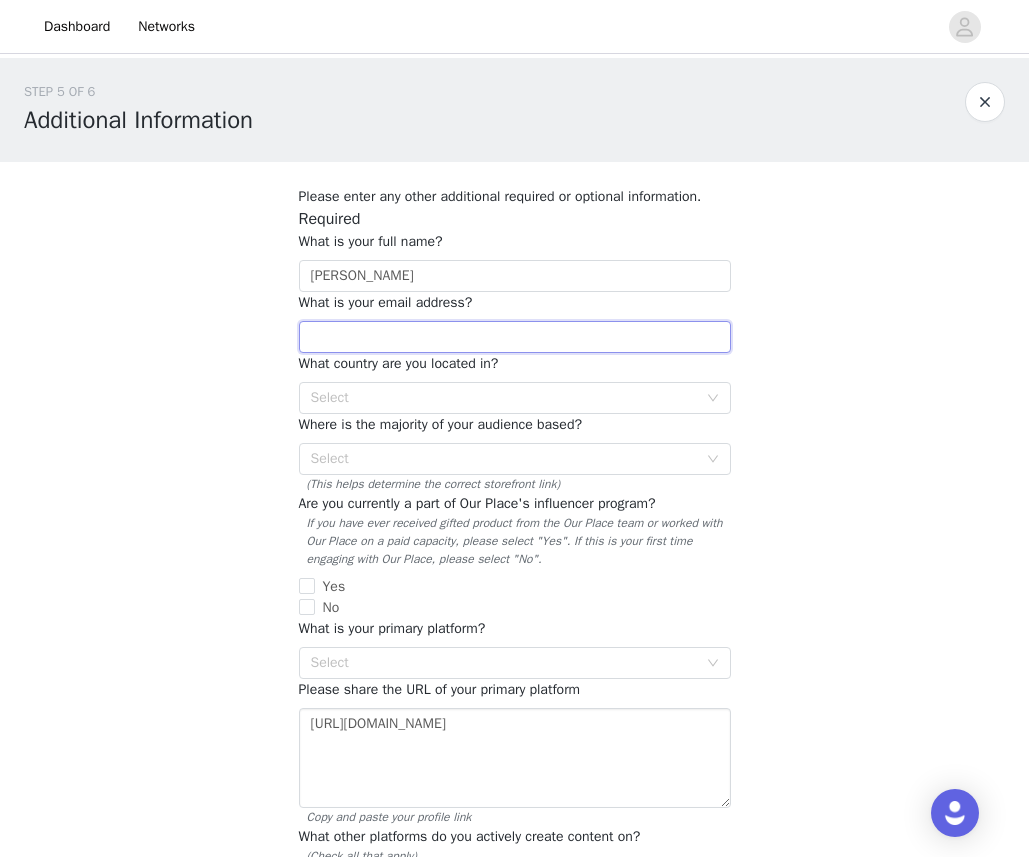 click at bounding box center [515, 337] 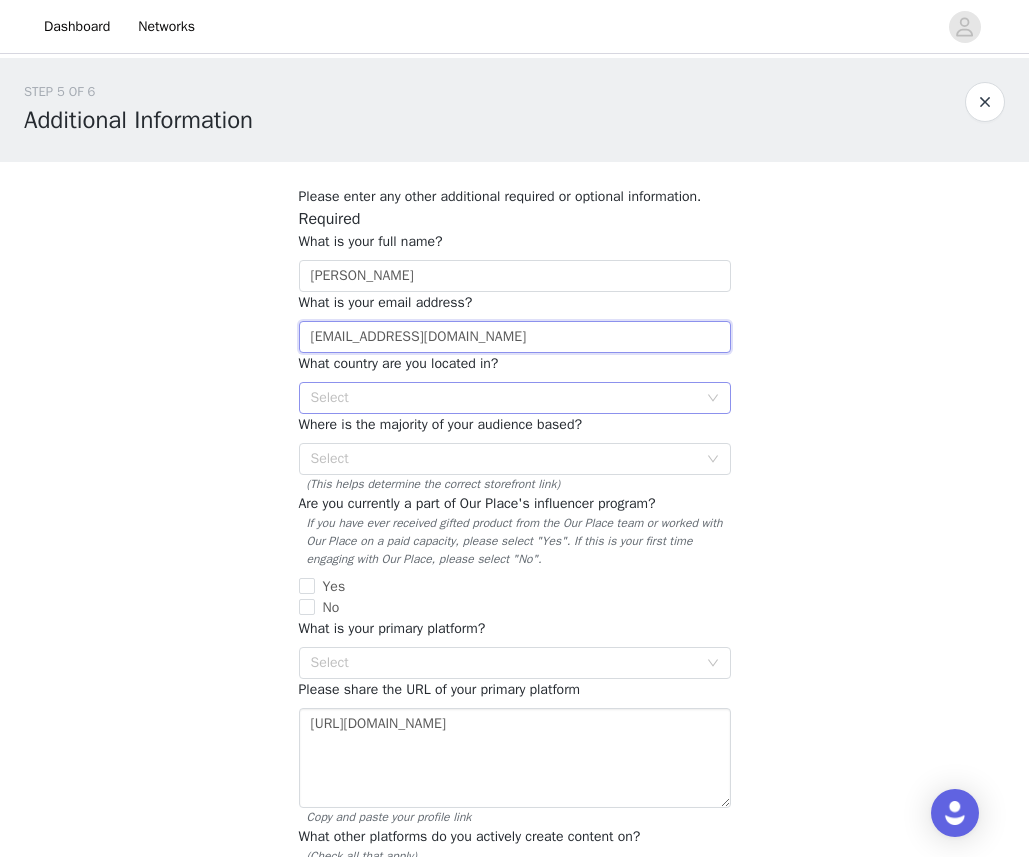click on "Select" at bounding box center [504, 398] 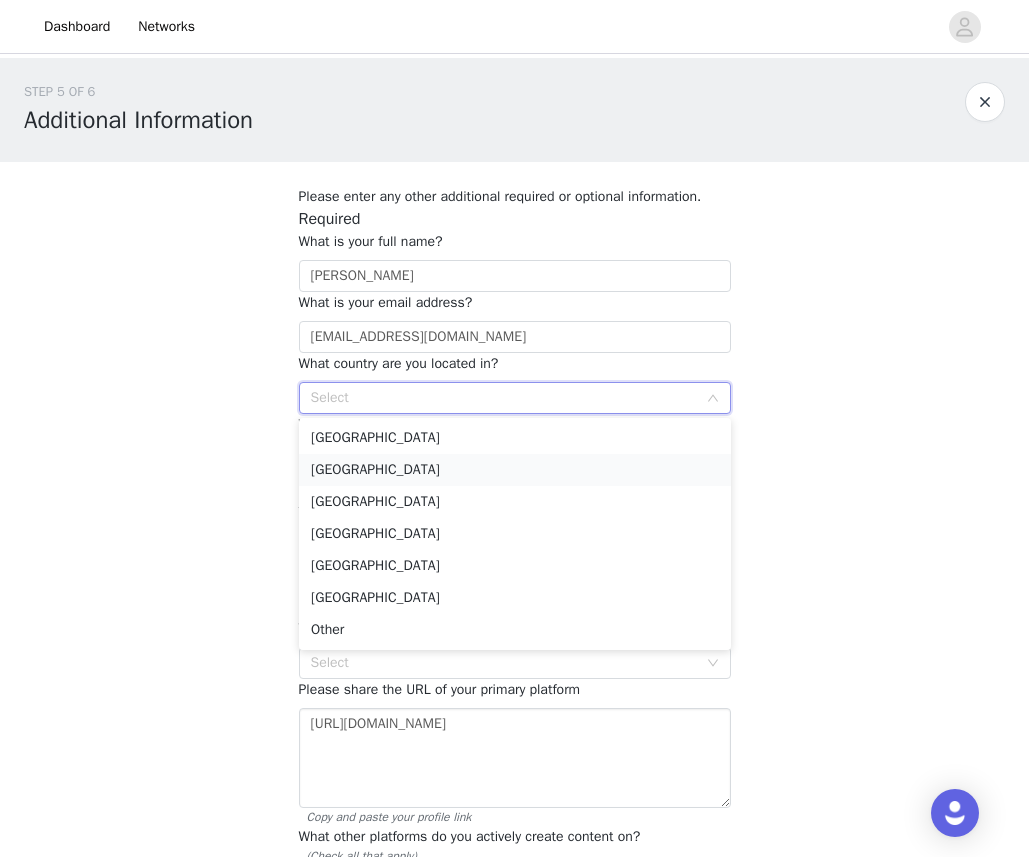 click on "[GEOGRAPHIC_DATA]" at bounding box center (515, 470) 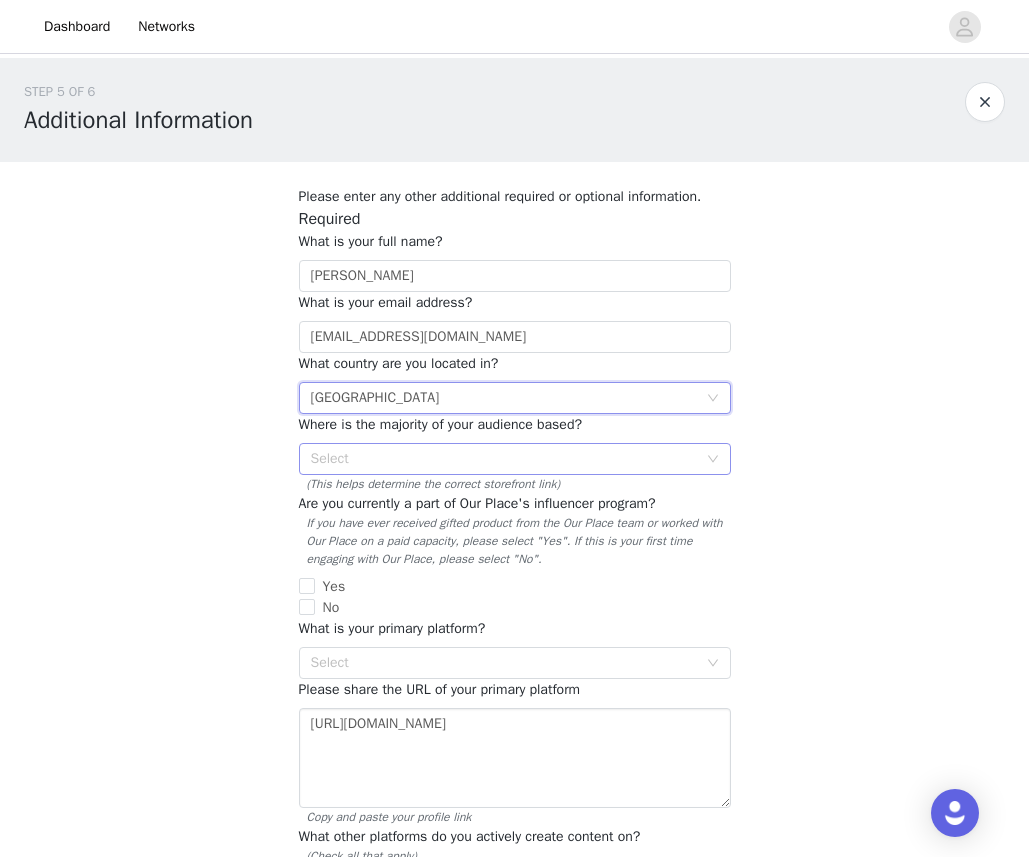 click on "Select" at bounding box center (504, 459) 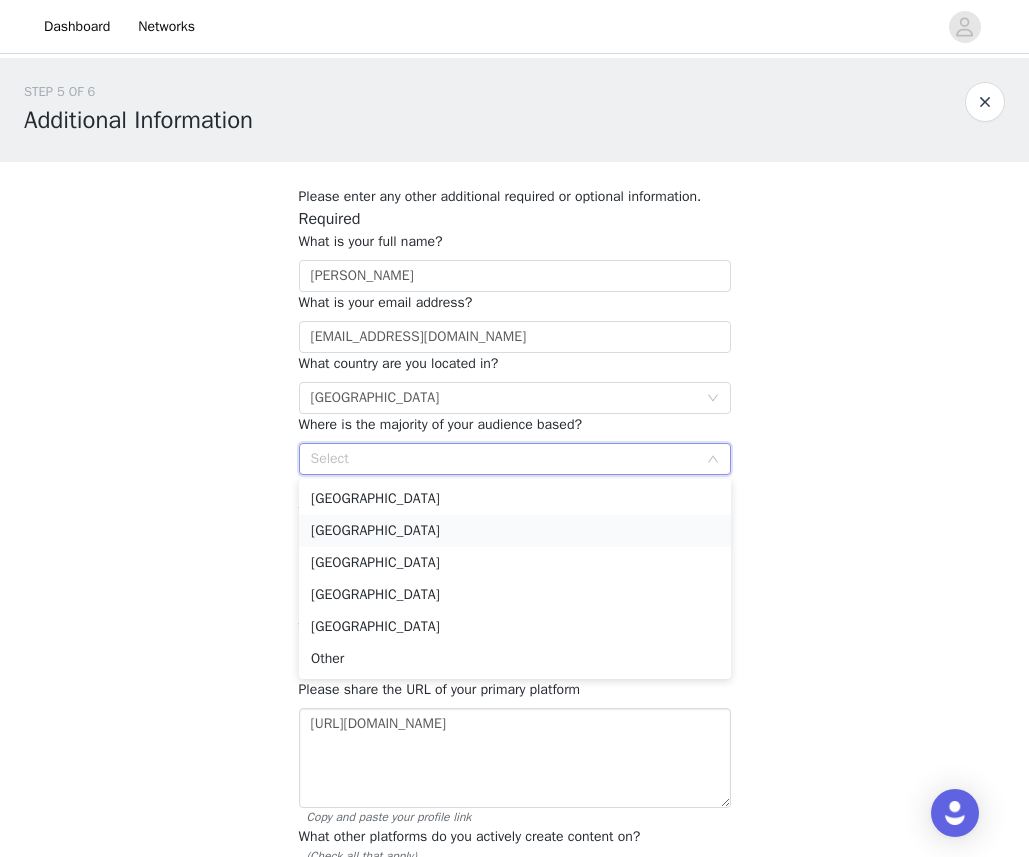 click on "[GEOGRAPHIC_DATA]" at bounding box center [515, 531] 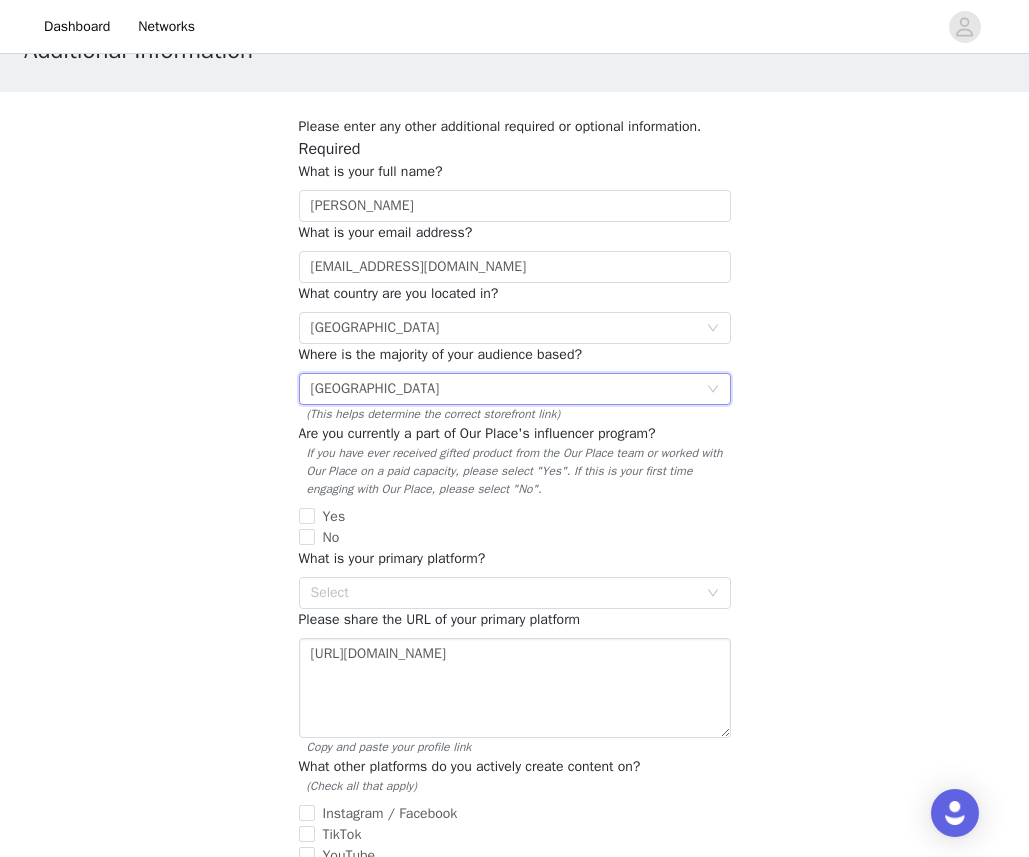 scroll, scrollTop: 78, scrollLeft: 0, axis: vertical 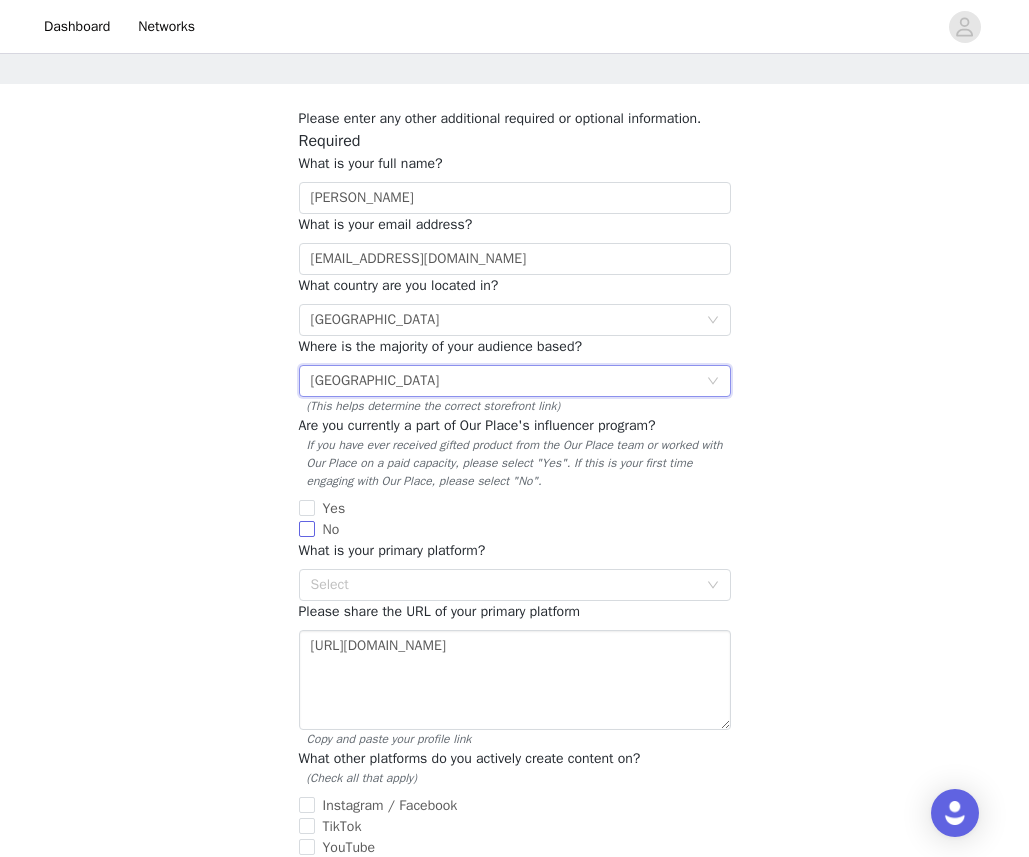 click on "No" at bounding box center [331, 529] 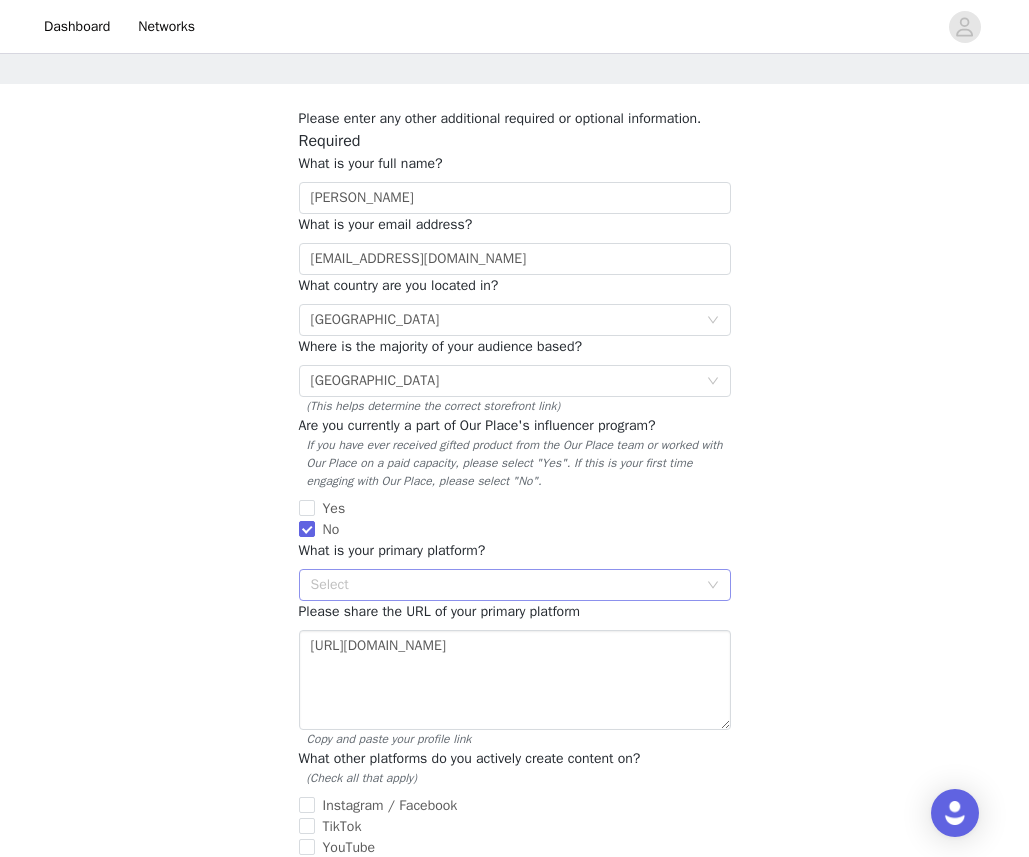 click on "Select" at bounding box center (504, 585) 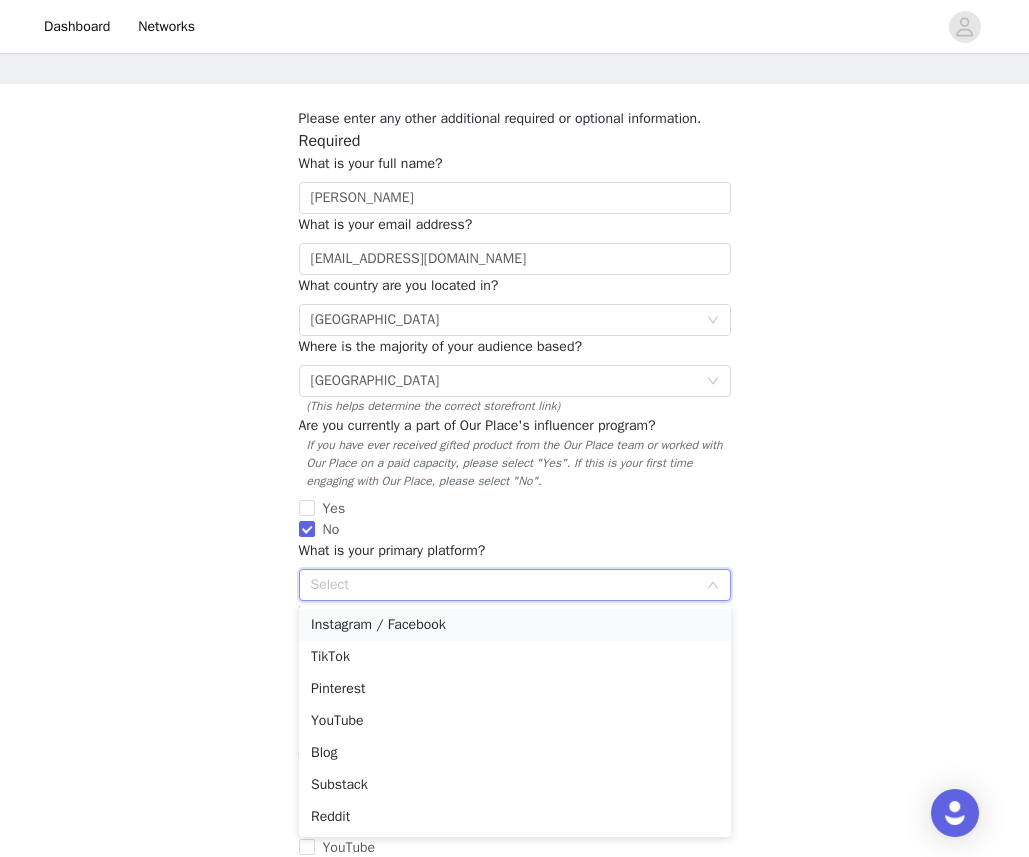 click on "Instagram / Facebook" at bounding box center [515, 625] 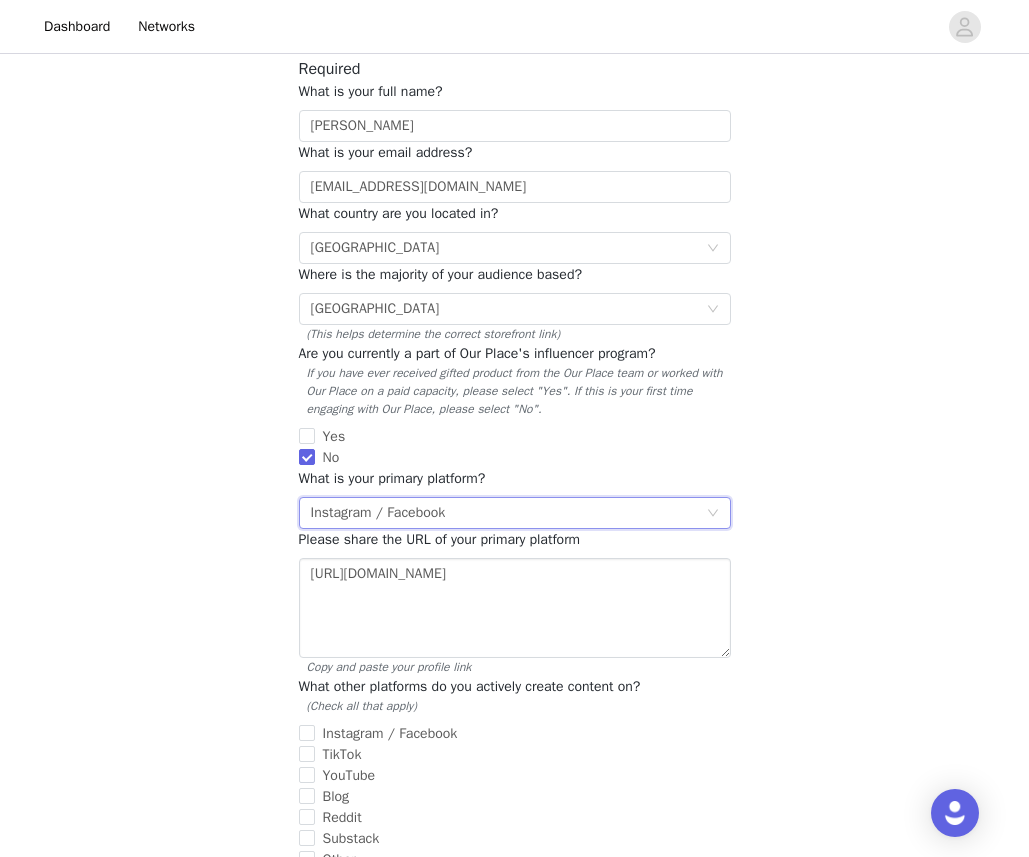 scroll, scrollTop: 152, scrollLeft: 0, axis: vertical 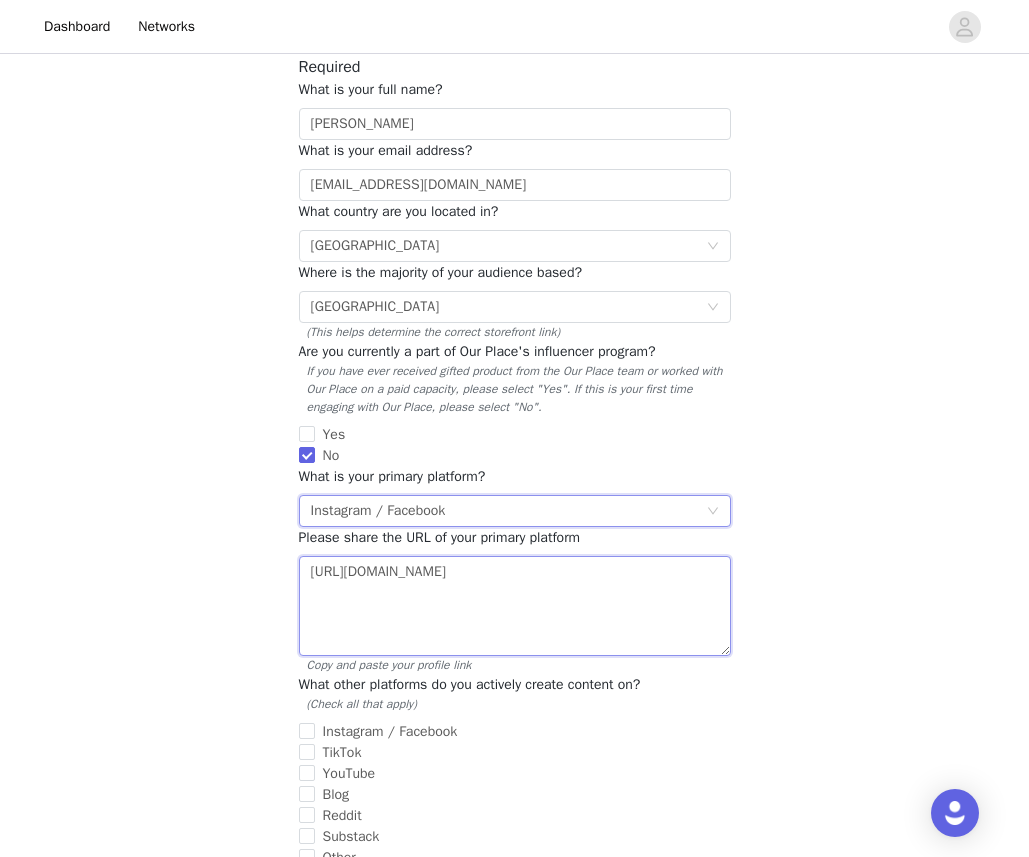 click on "[URL][DOMAIN_NAME]" at bounding box center [515, 606] 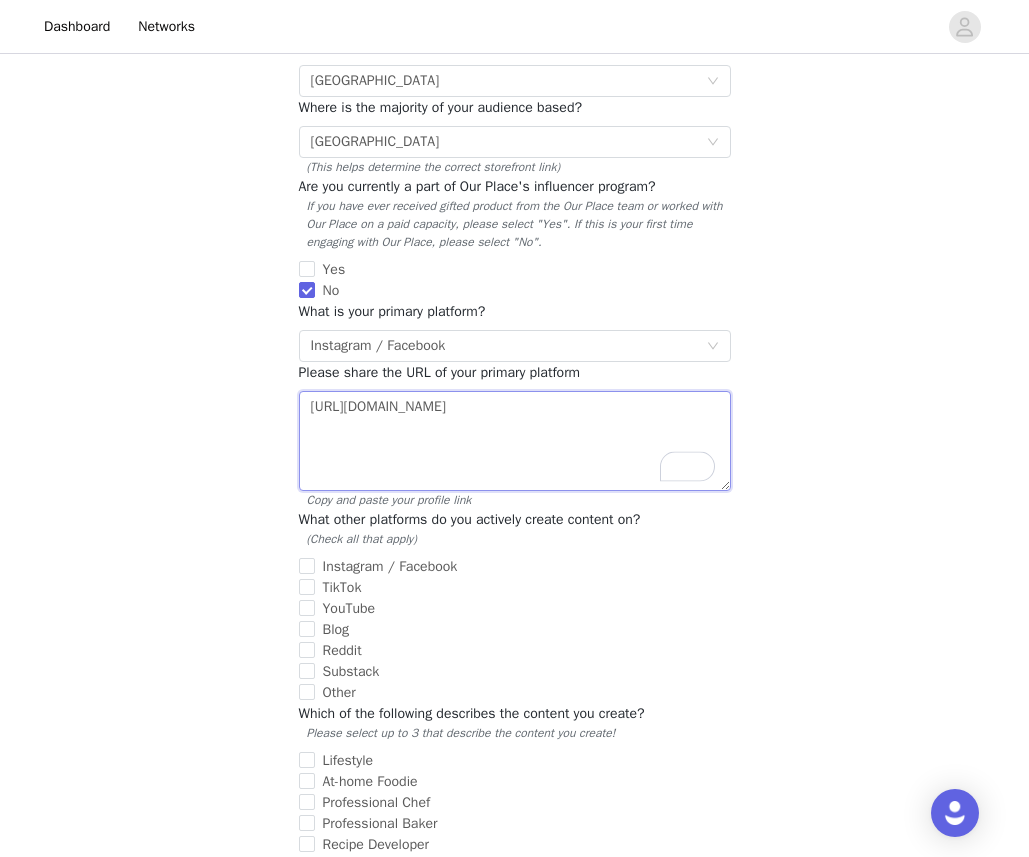 scroll, scrollTop: 328, scrollLeft: 0, axis: vertical 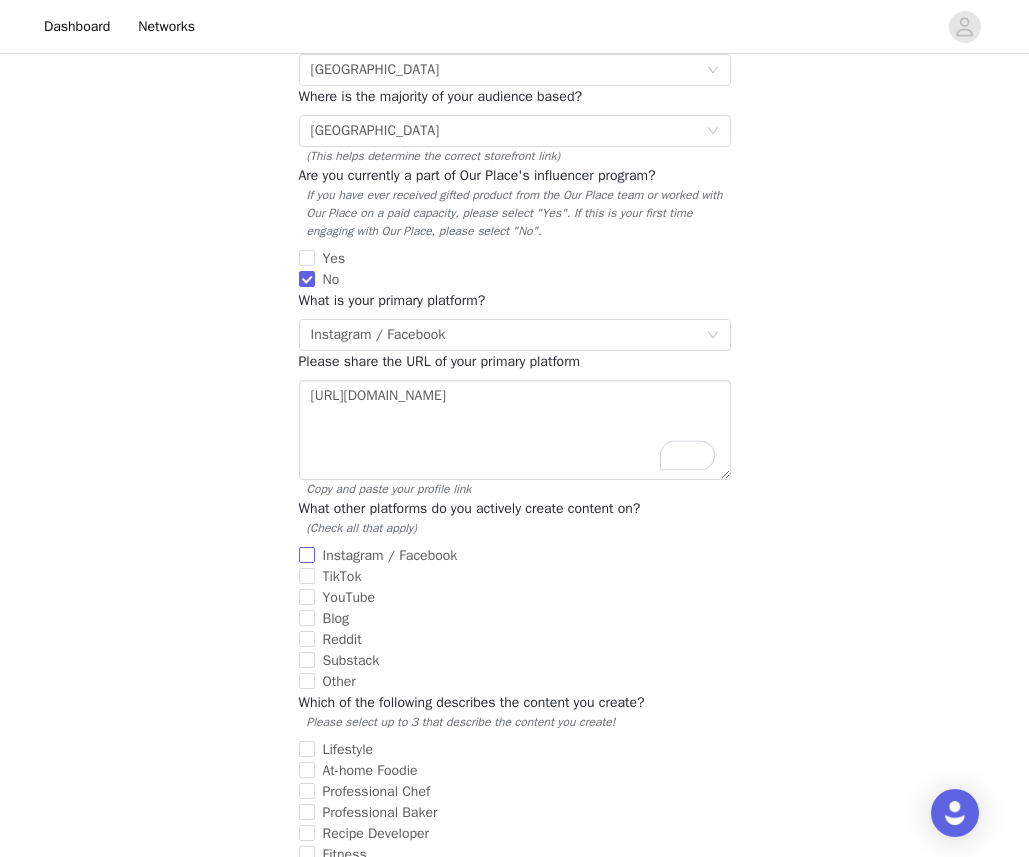 click on "Instagram / Facebook" at bounding box center (390, 555) 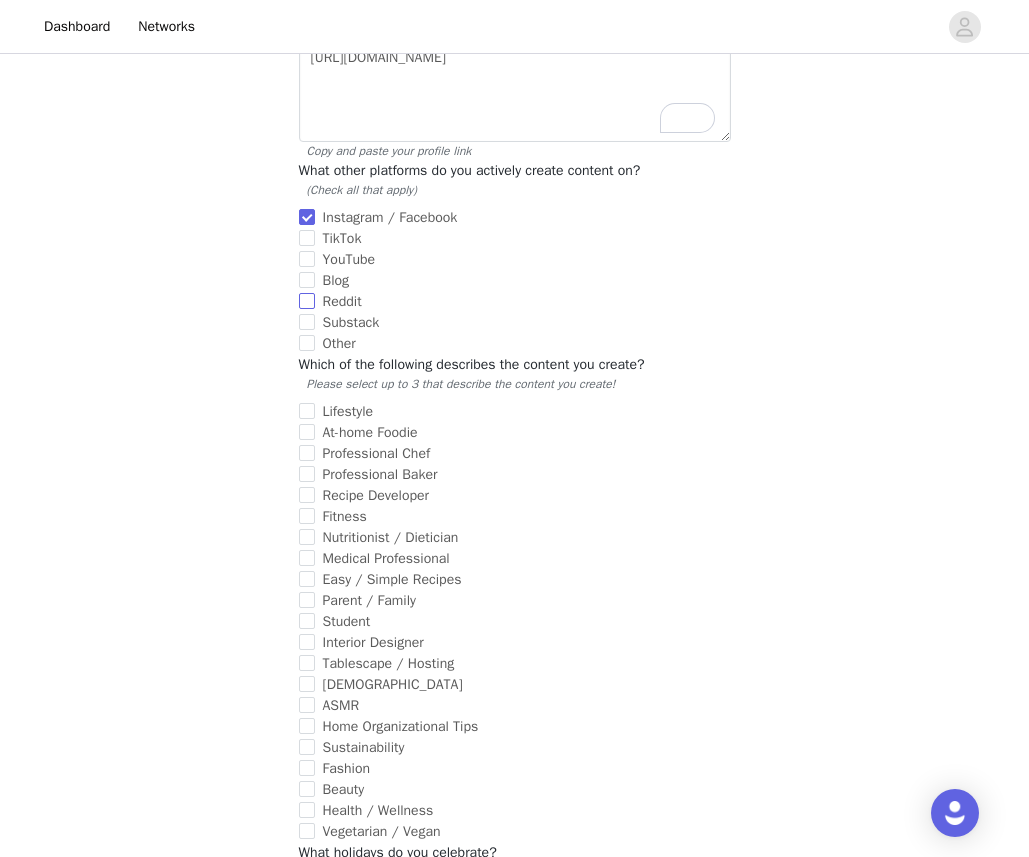 scroll, scrollTop: 695, scrollLeft: 0, axis: vertical 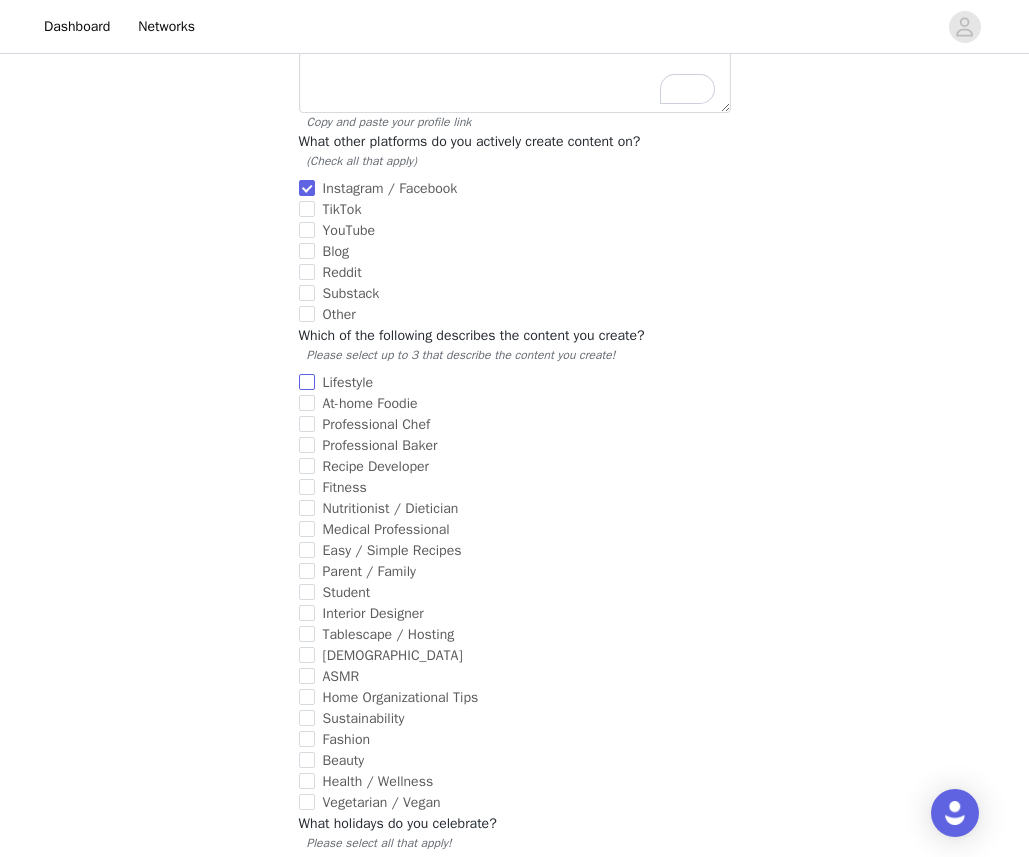 click on "Lifestyle" at bounding box center (348, 382) 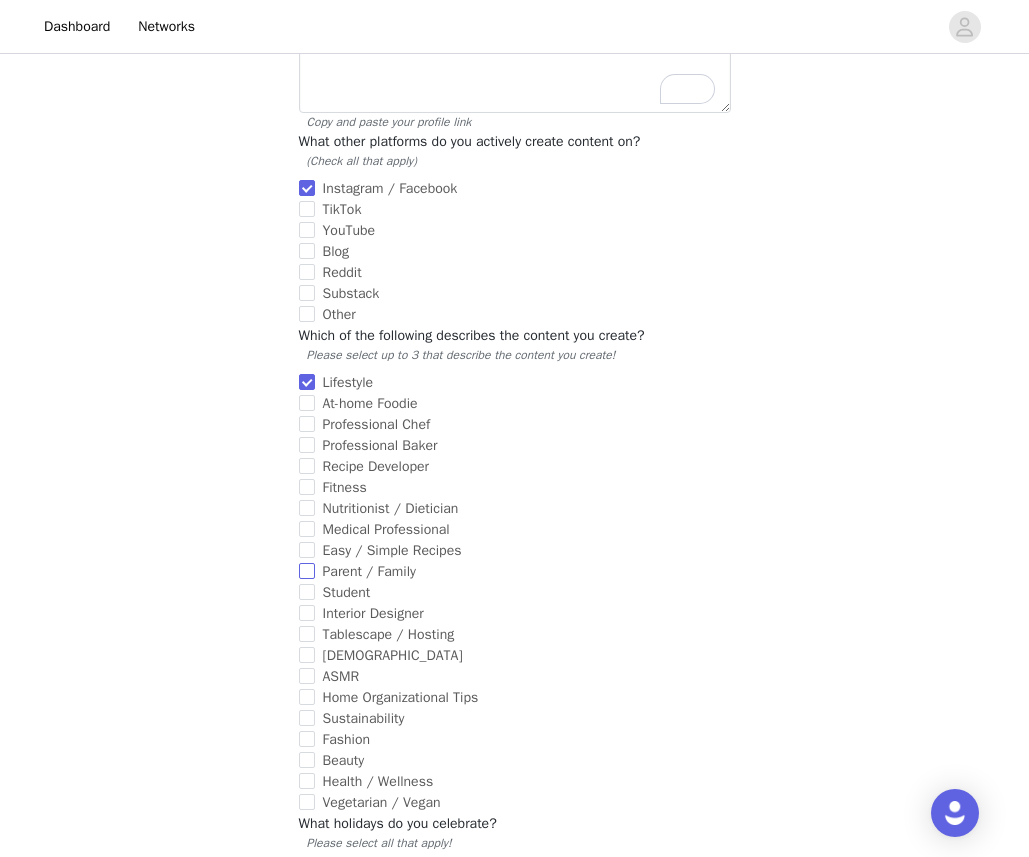 click on "Parent / Family" at bounding box center (369, 571) 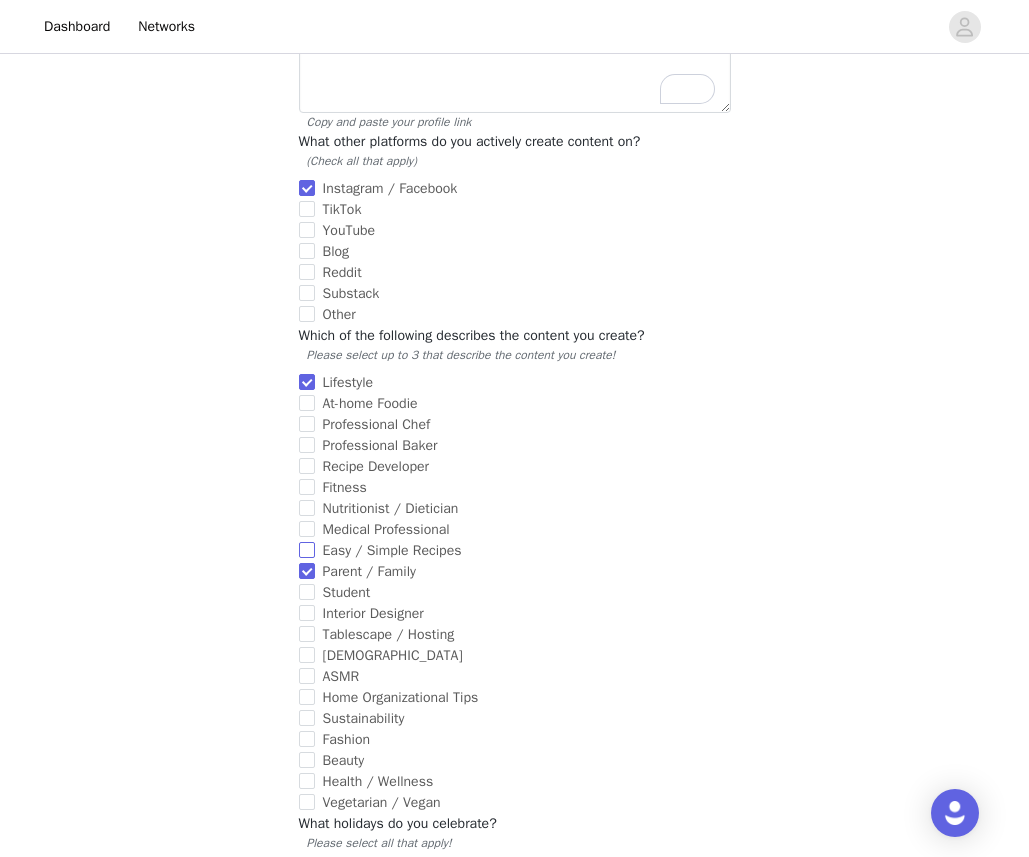 click on "Easy / Simple Recipes" at bounding box center [392, 550] 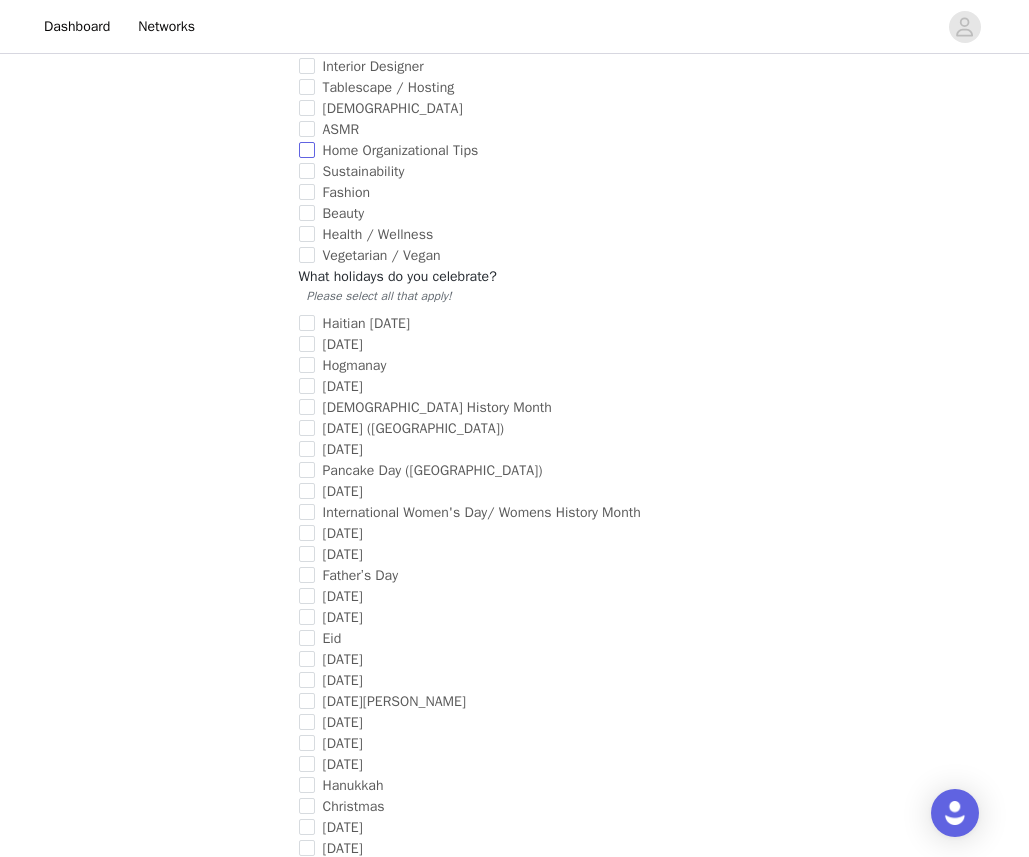 scroll, scrollTop: 1240, scrollLeft: 0, axis: vertical 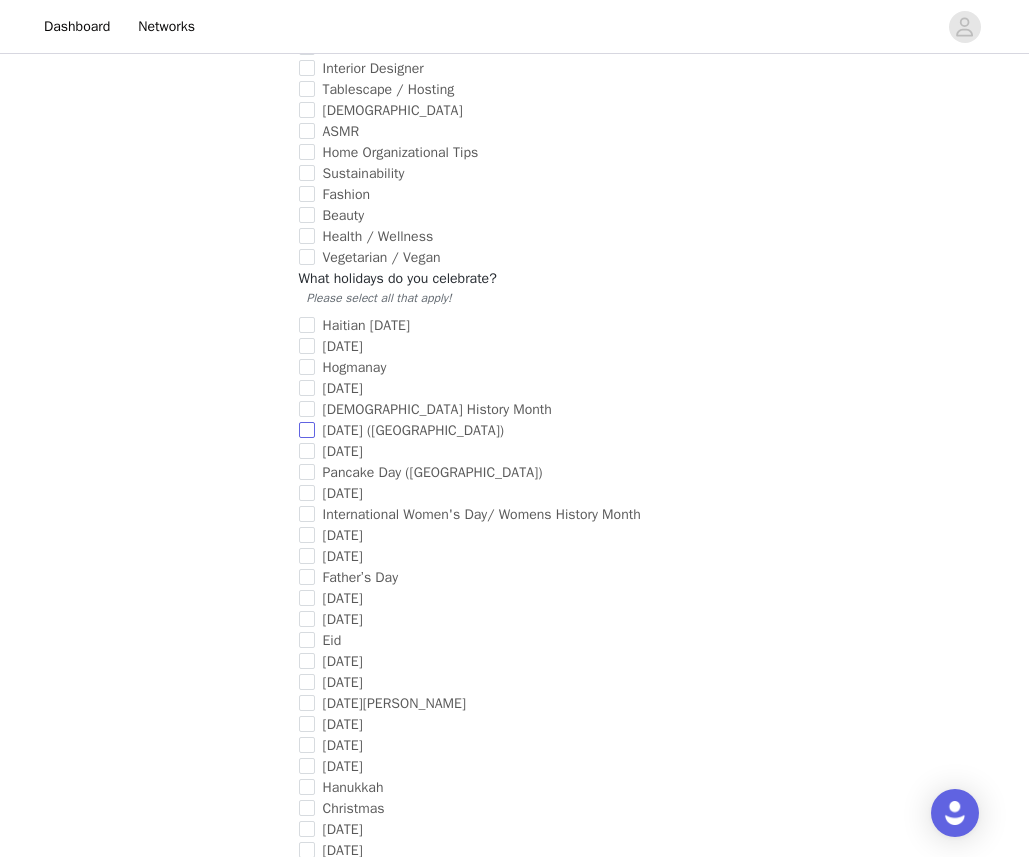 click on "[DATE] ([GEOGRAPHIC_DATA])" at bounding box center [414, 430] 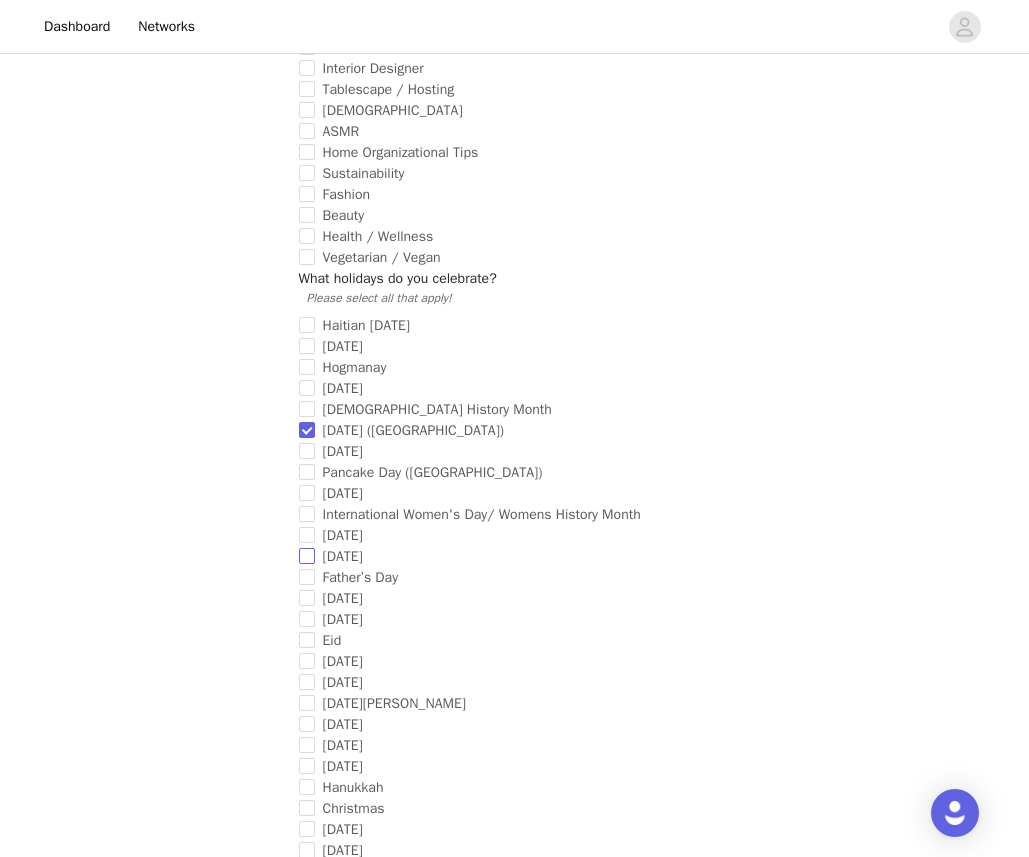 click on "[DATE]" at bounding box center (343, 556) 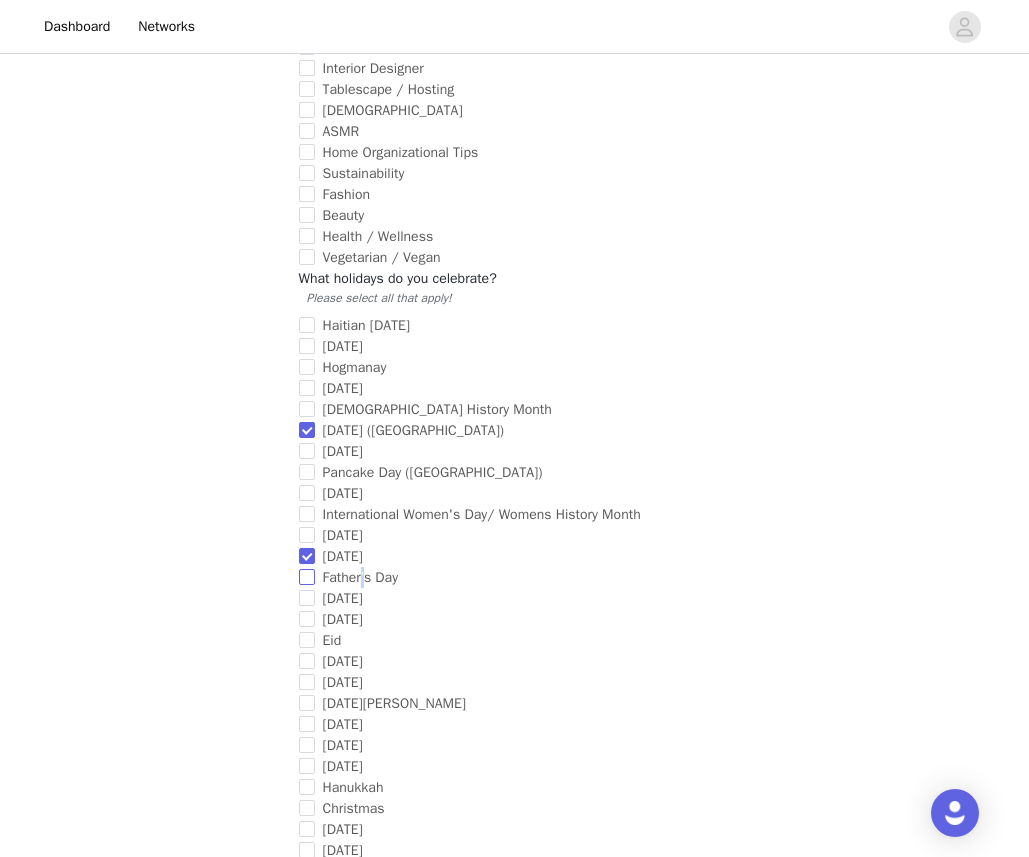 click on "Father’s Day" at bounding box center [361, 577] 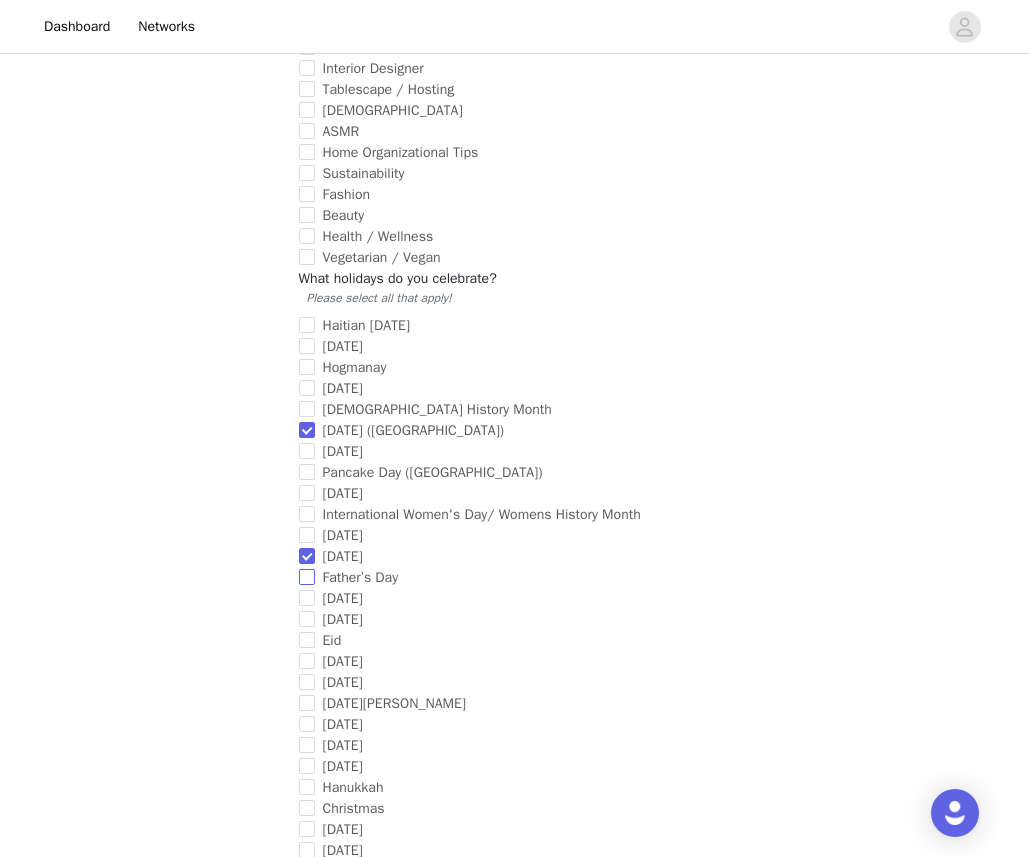 click on "Father’s Day" at bounding box center (361, 577) 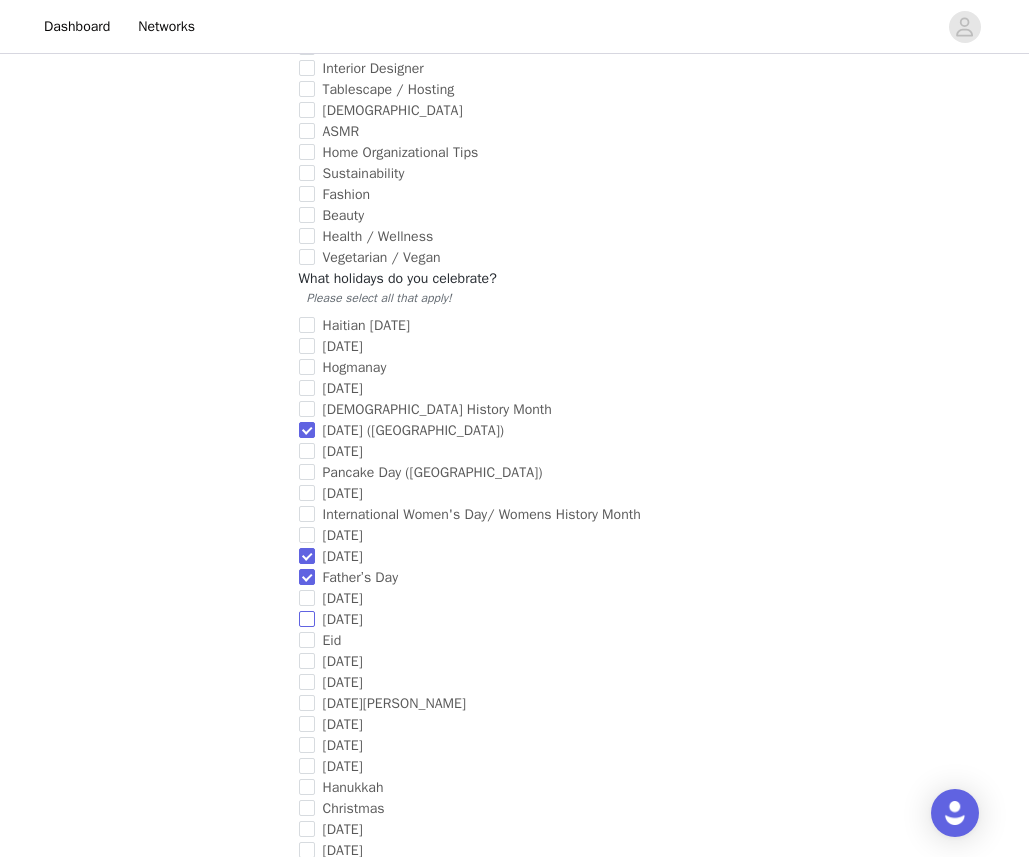 click on "[DATE]" at bounding box center (307, 619) 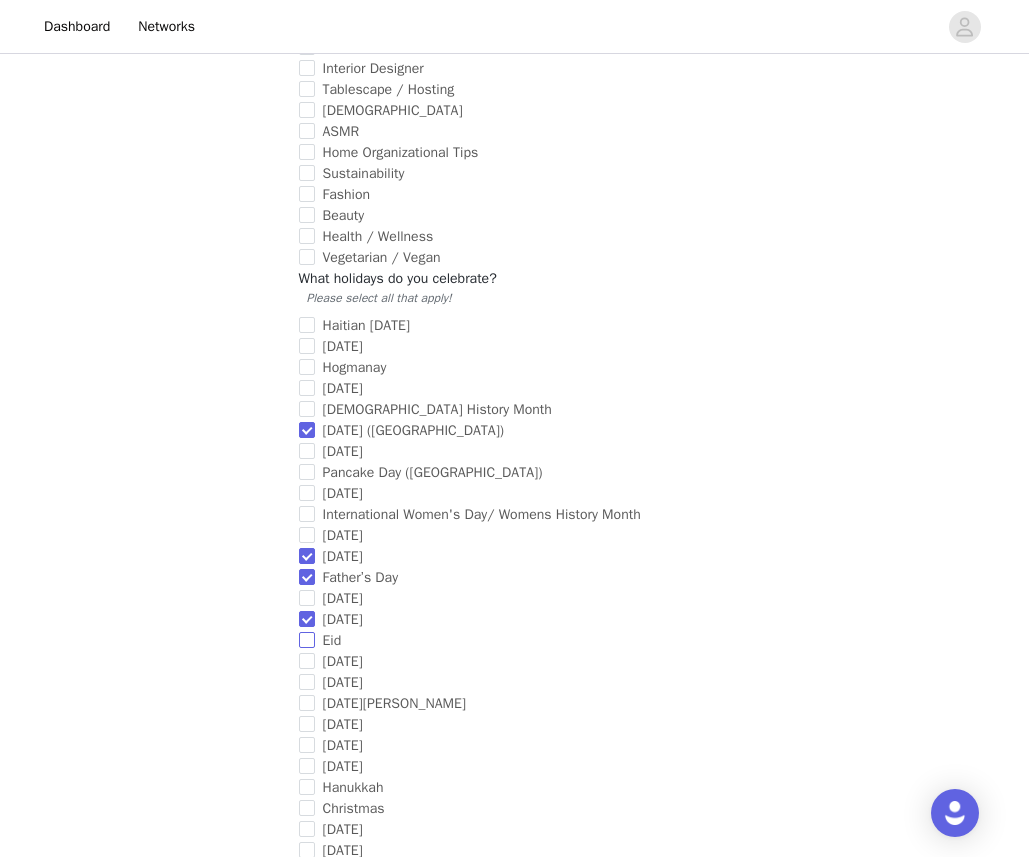 click on "Eid" at bounding box center [307, 640] 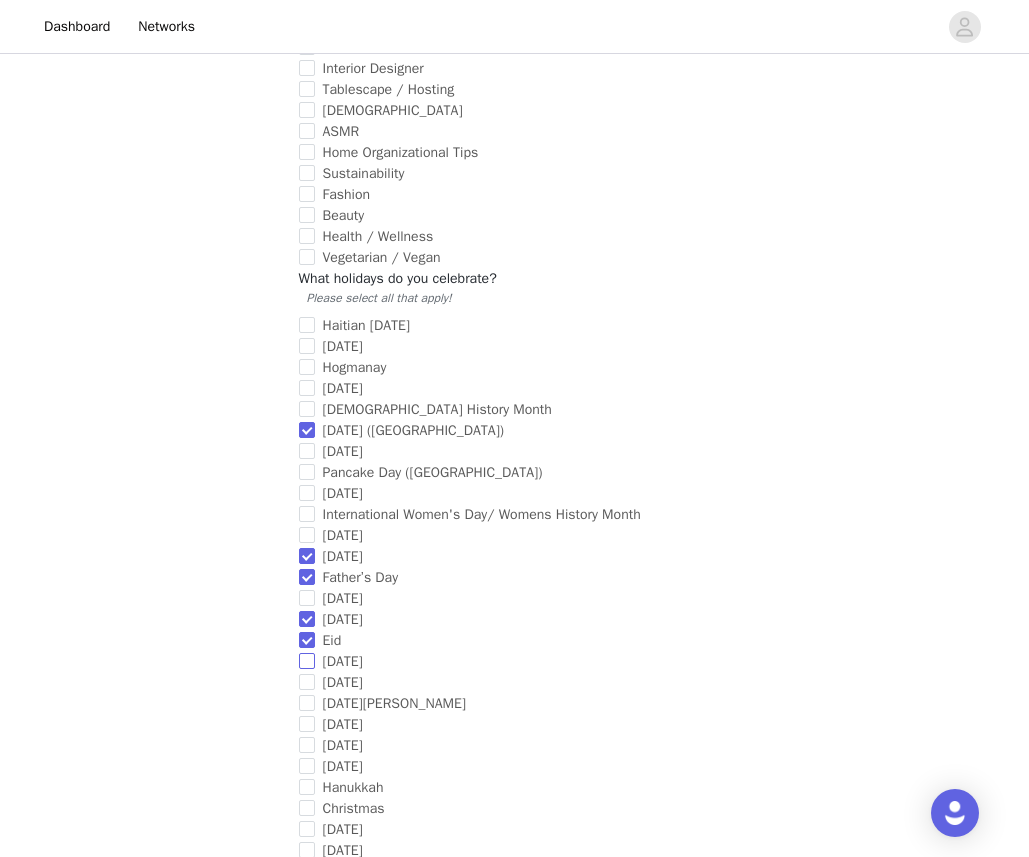 click on "[DATE]" at bounding box center [307, 661] 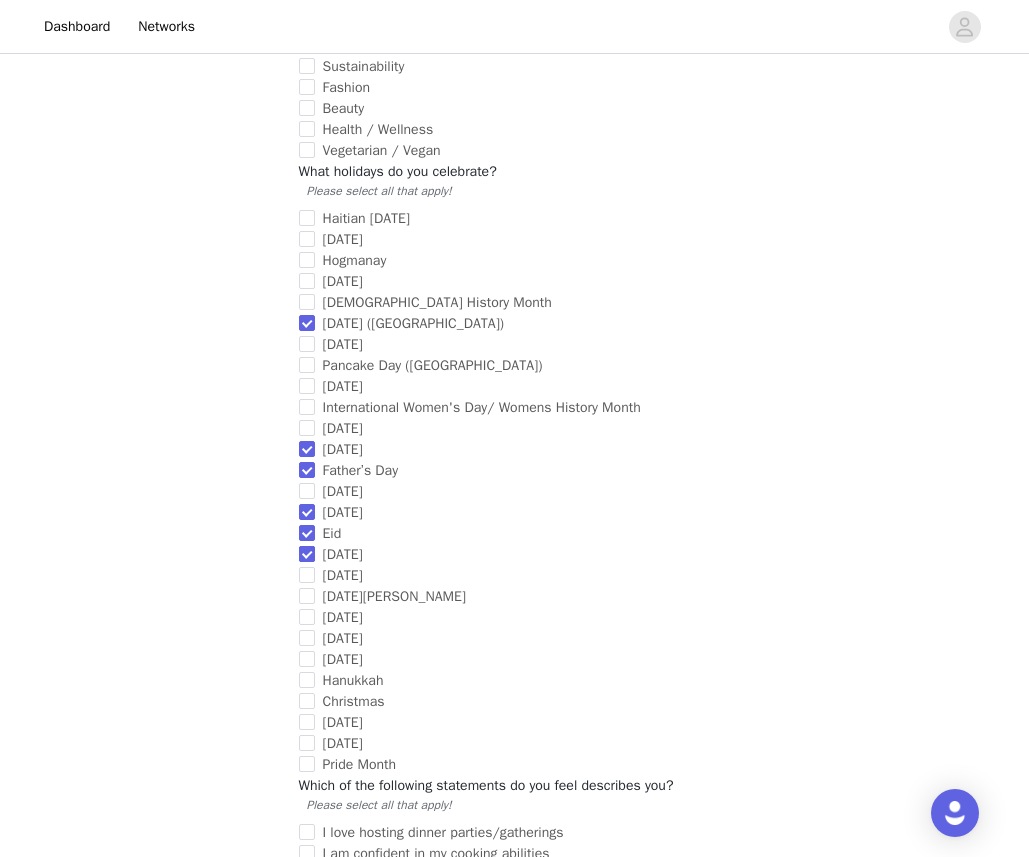 scroll, scrollTop: 1358, scrollLeft: 0, axis: vertical 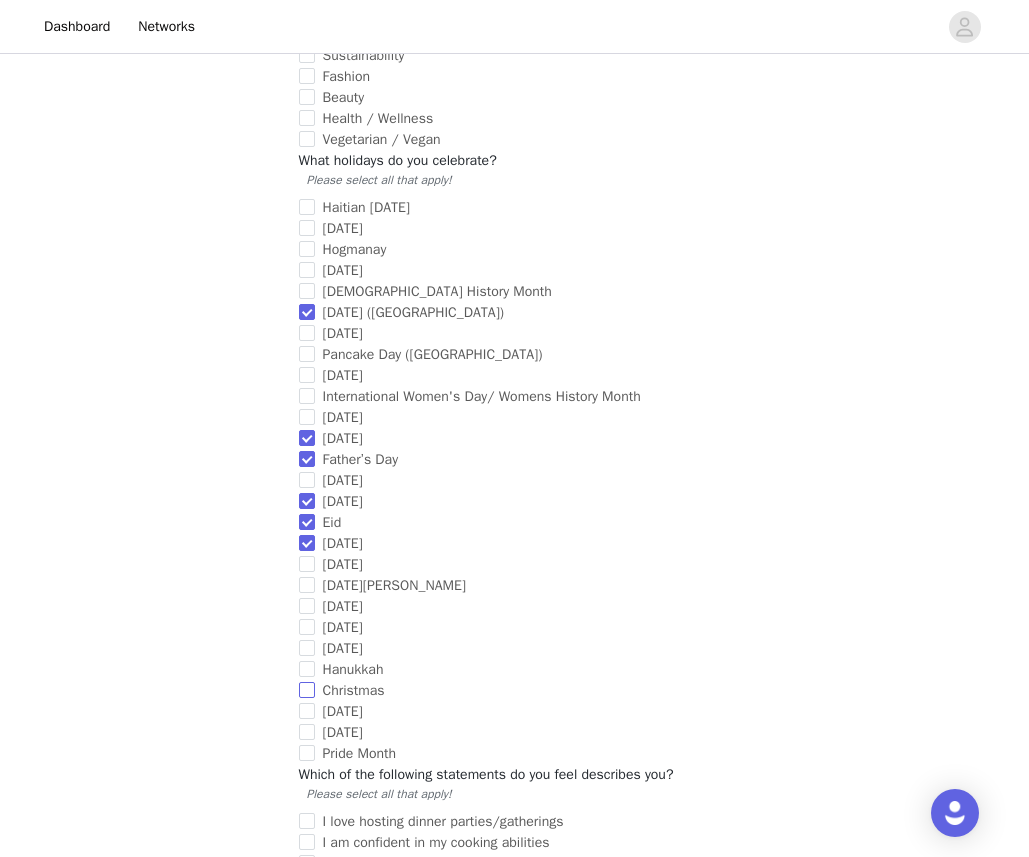 click on "Christmas" at bounding box center (307, 690) 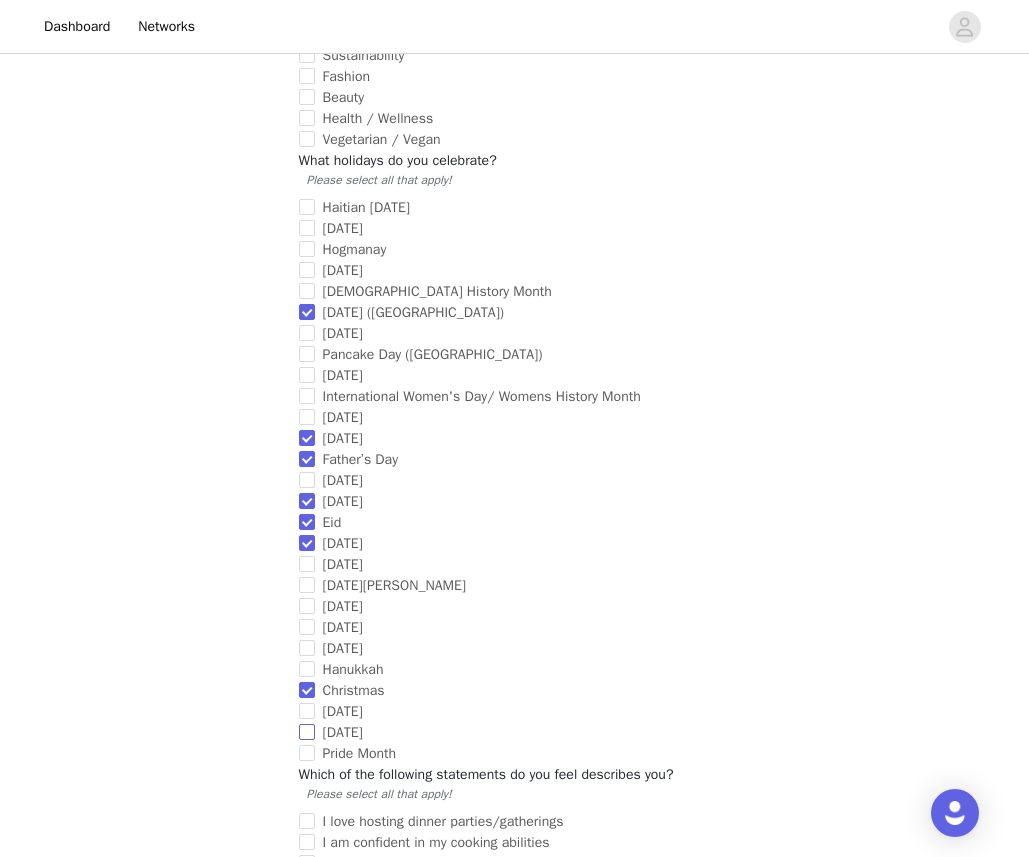 click on "[DATE]" at bounding box center (307, 732) 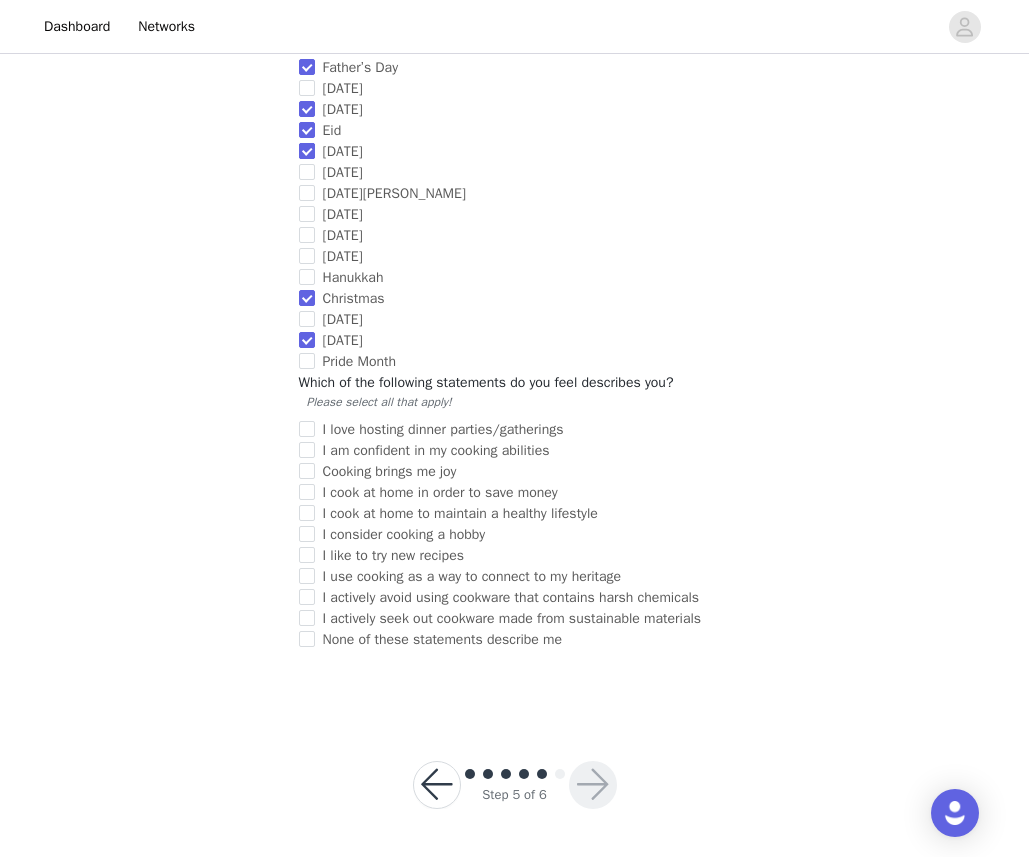 scroll, scrollTop: 1759, scrollLeft: 0, axis: vertical 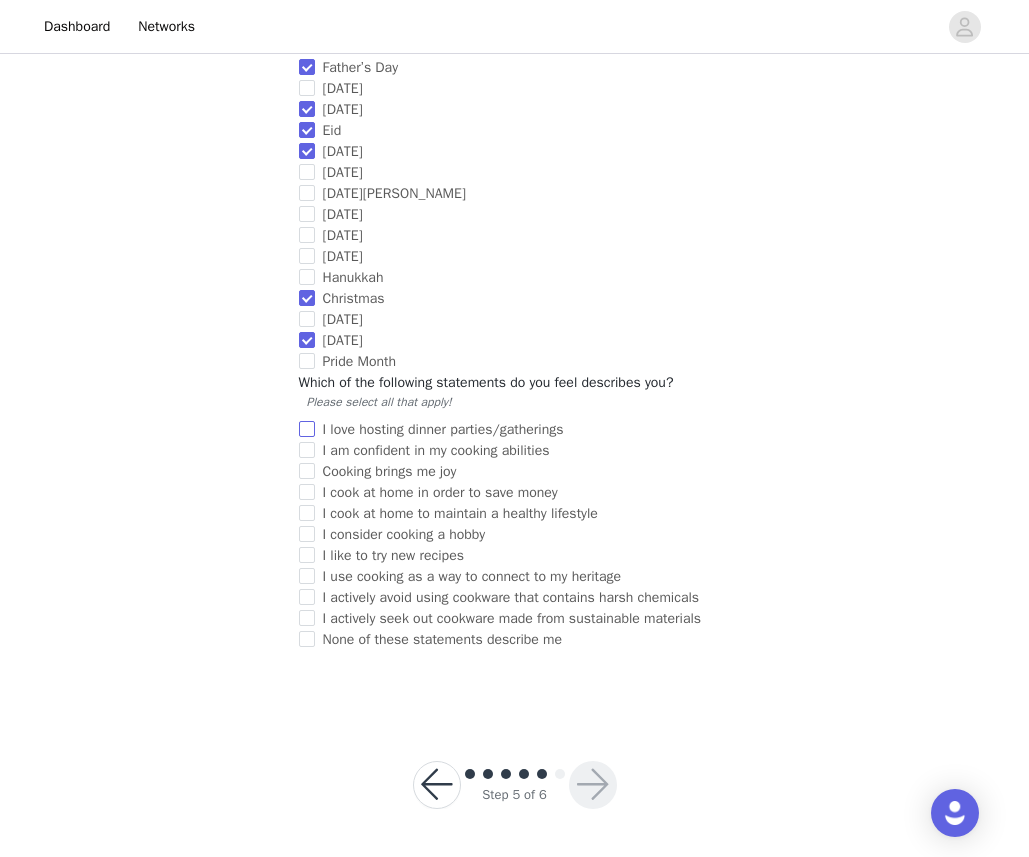 click on "I love hosting dinner parties/gatherings" at bounding box center (307, 429) 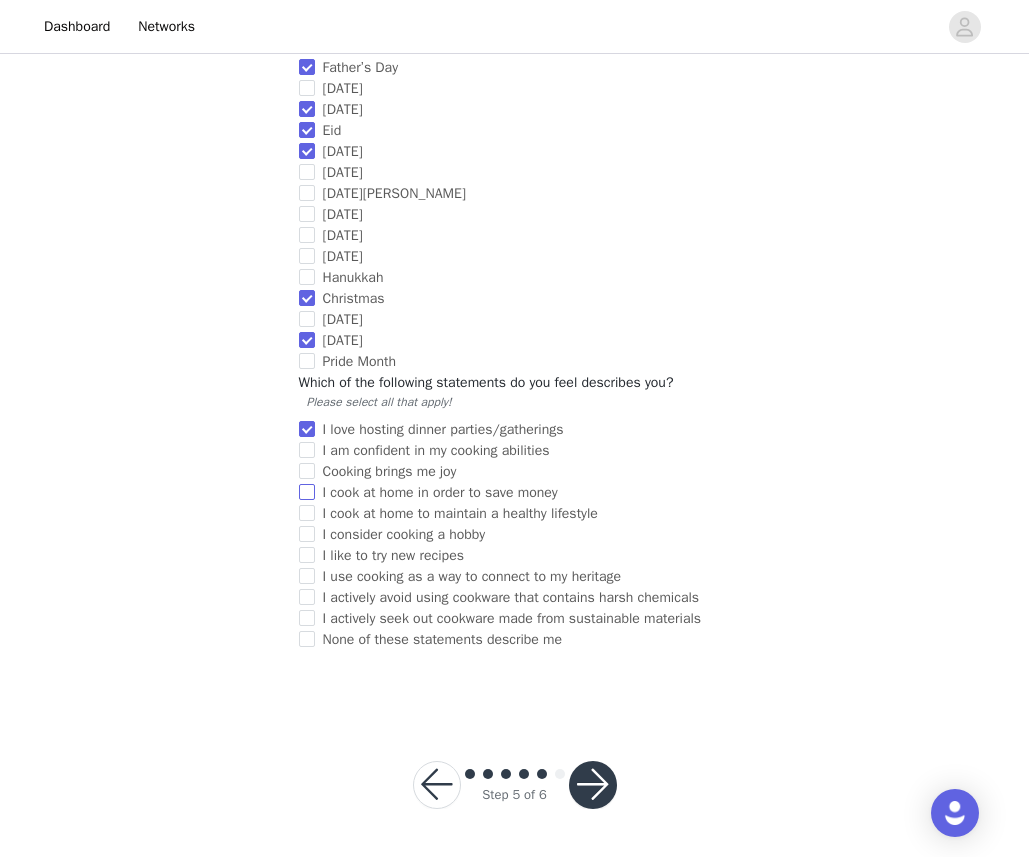 click on "I cook at home in order to save money" at bounding box center [307, 492] 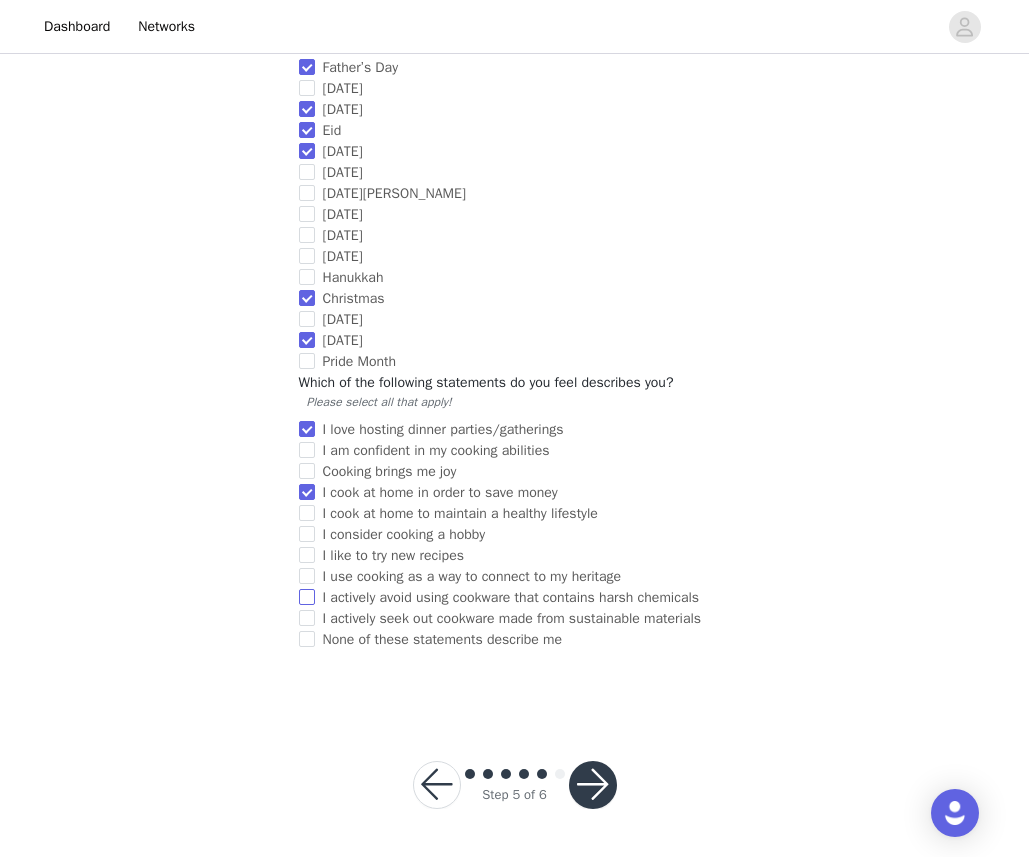 click on "I actively avoid using cookware that contains harsh chemicals" at bounding box center [307, 597] 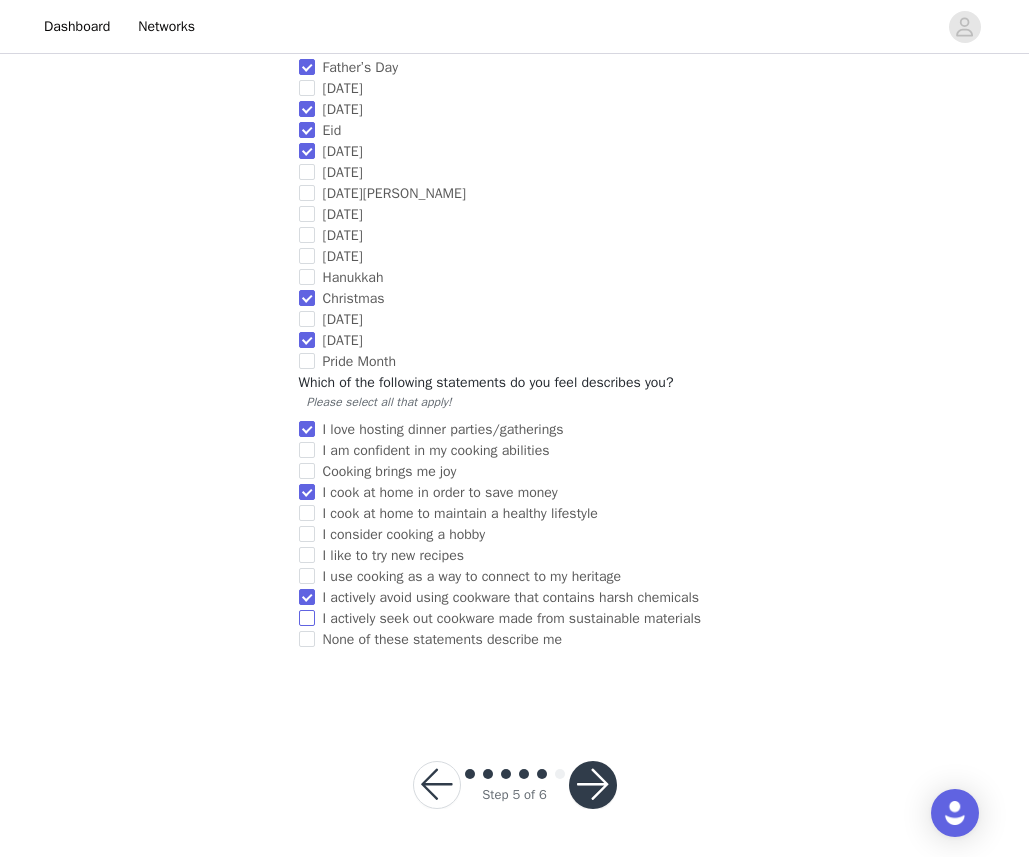 scroll, scrollTop: 1791, scrollLeft: 0, axis: vertical 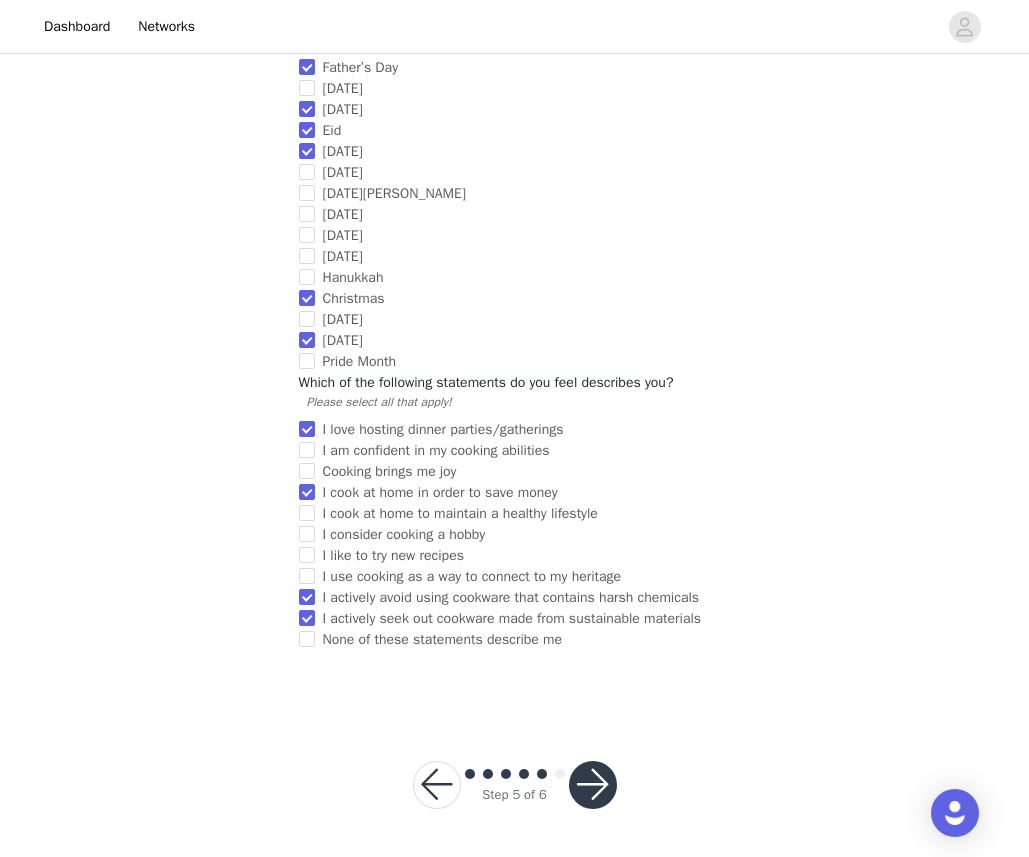 click at bounding box center [593, 785] 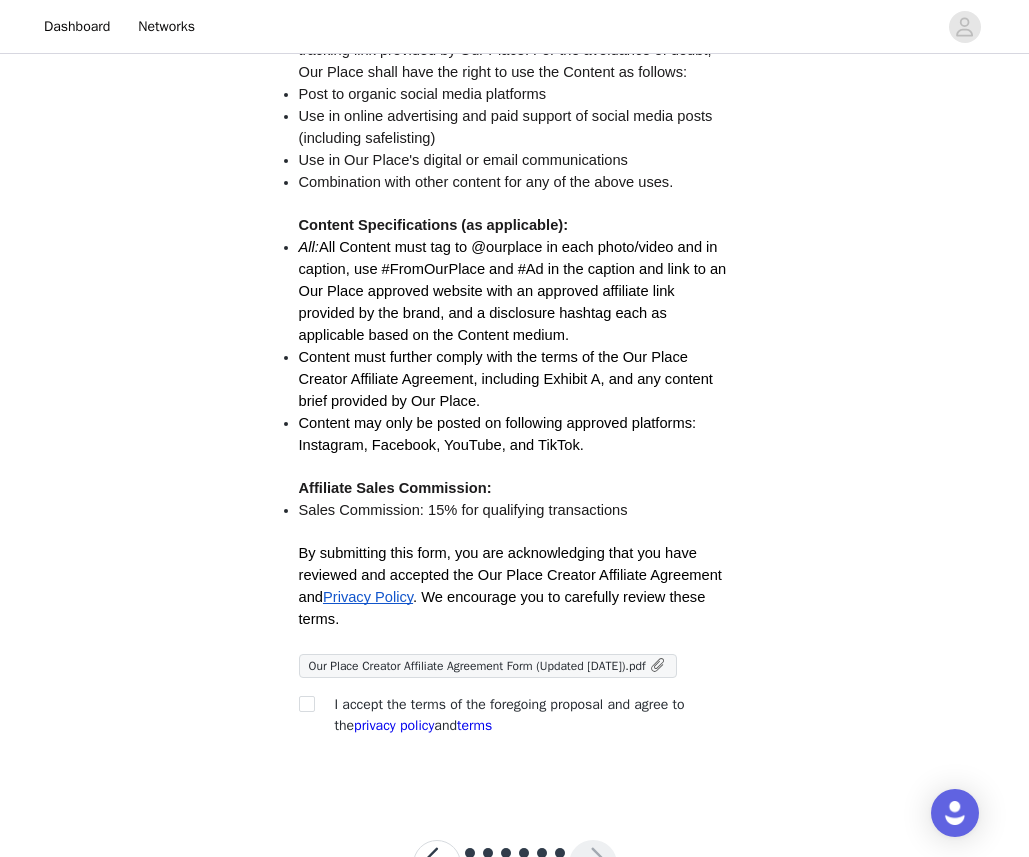 scroll, scrollTop: 411, scrollLeft: 0, axis: vertical 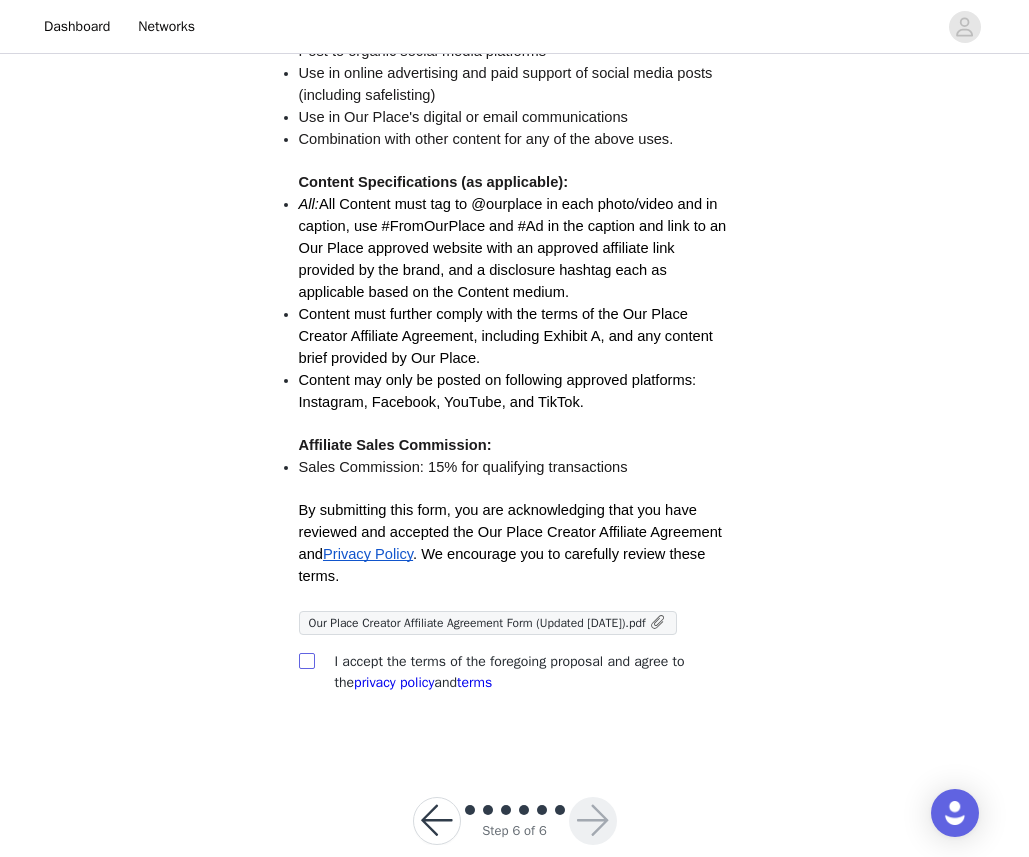 click at bounding box center [306, 660] 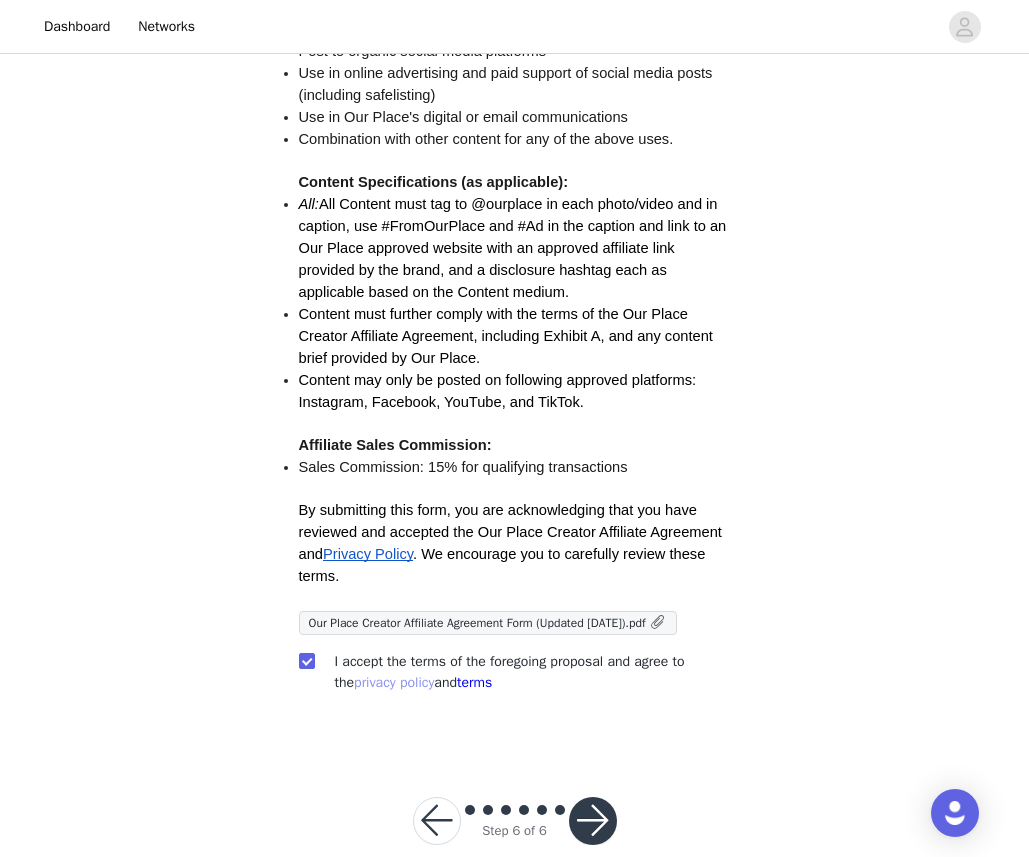 scroll, scrollTop: 446, scrollLeft: 0, axis: vertical 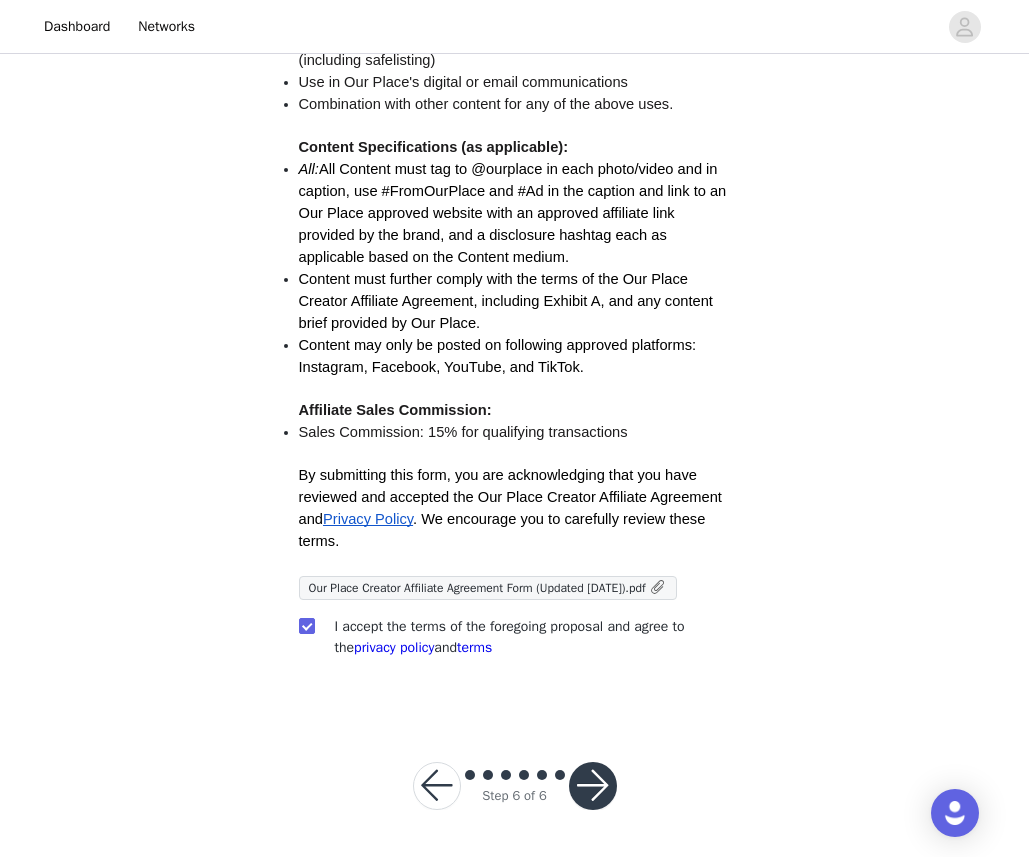 click at bounding box center (593, 786) 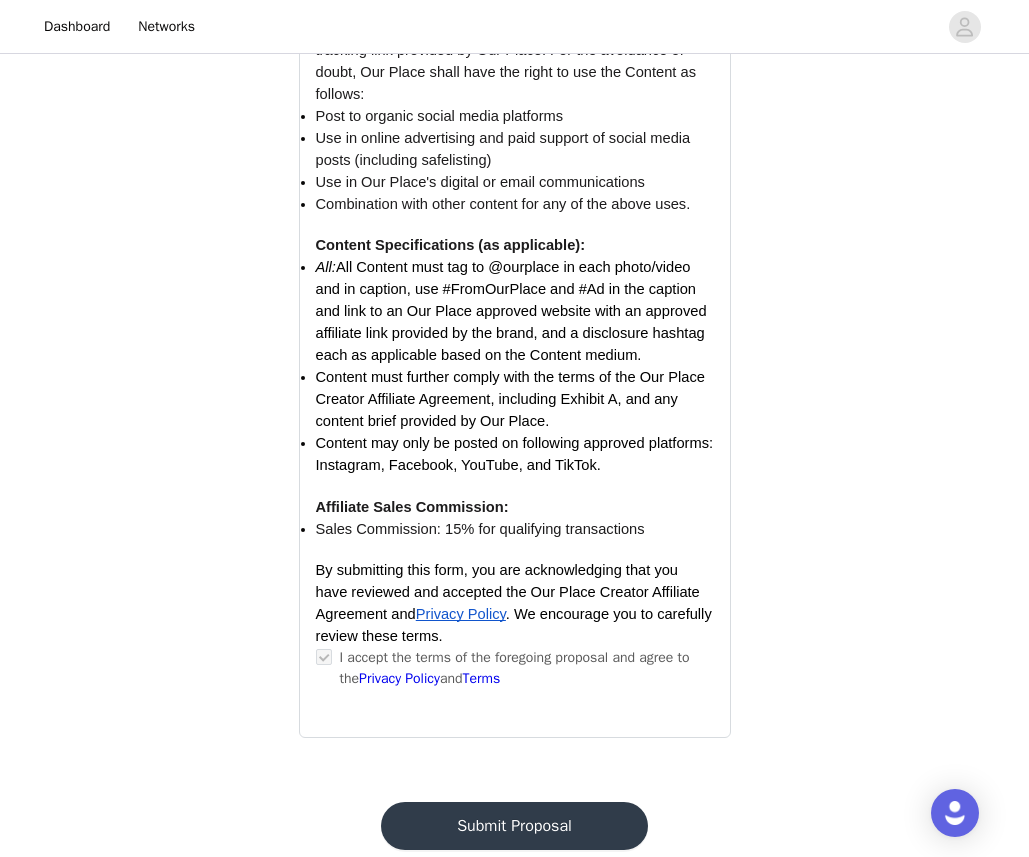 scroll, scrollTop: 1838, scrollLeft: 0, axis: vertical 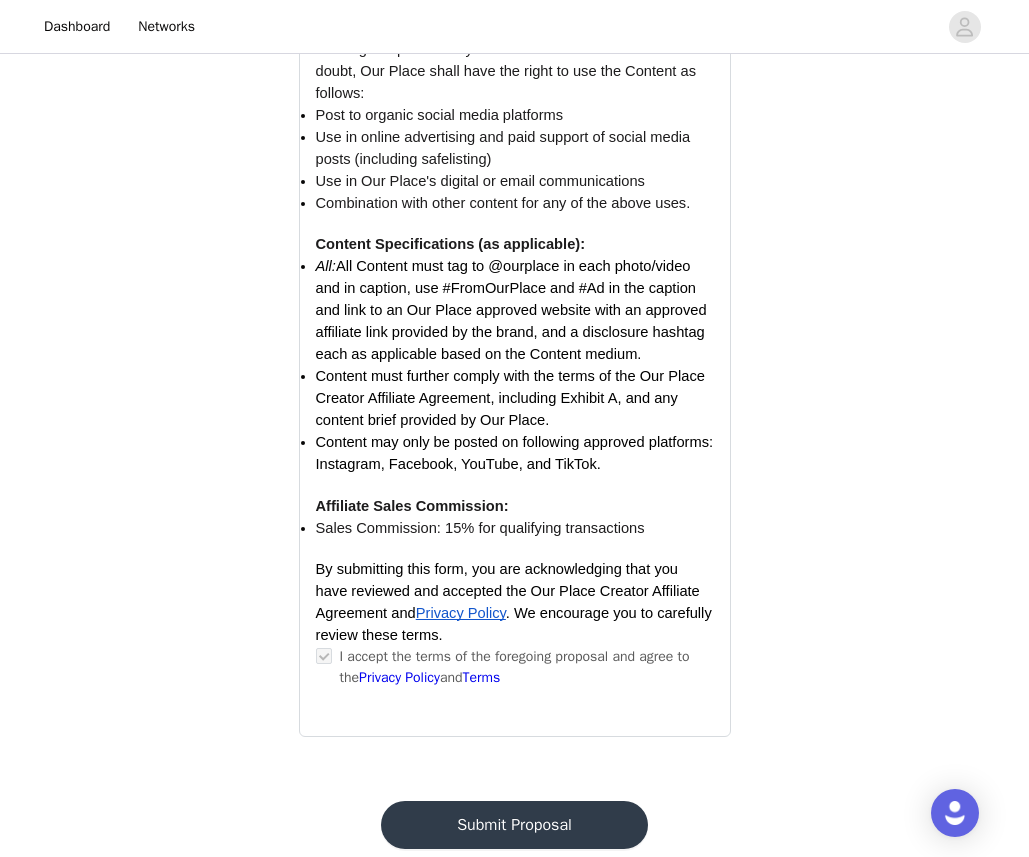 click on "Submit Proposal" at bounding box center (514, 825) 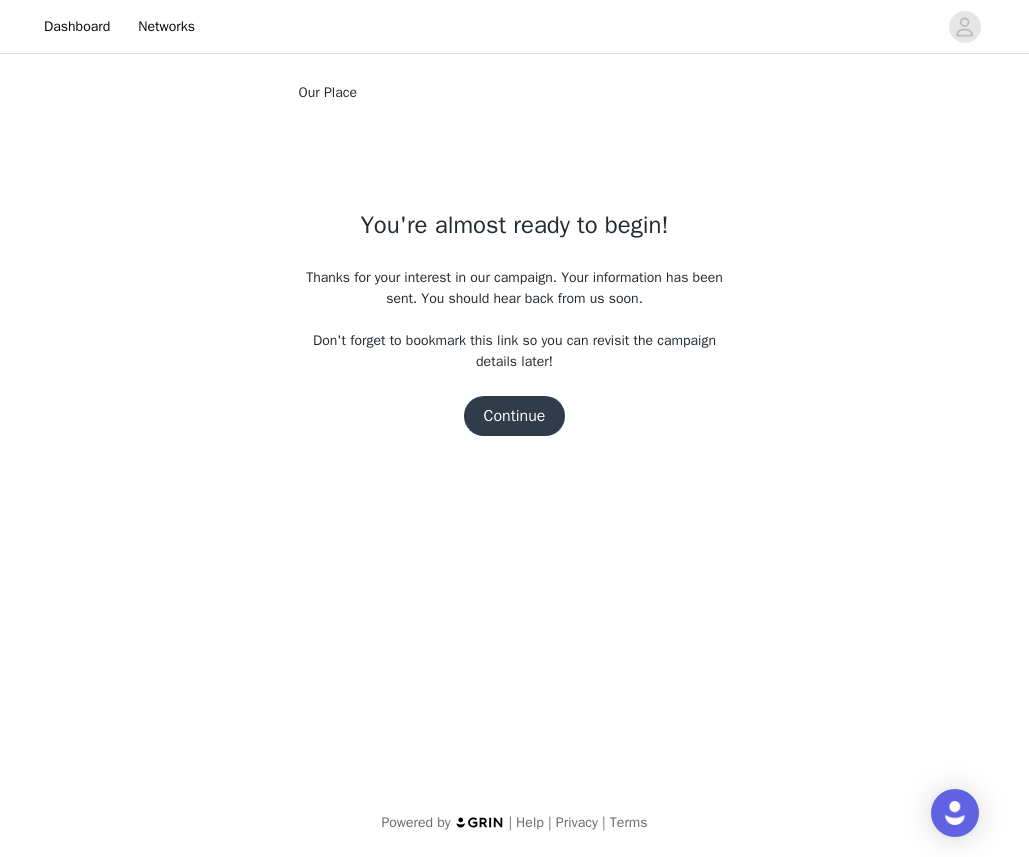 scroll, scrollTop: 0, scrollLeft: 0, axis: both 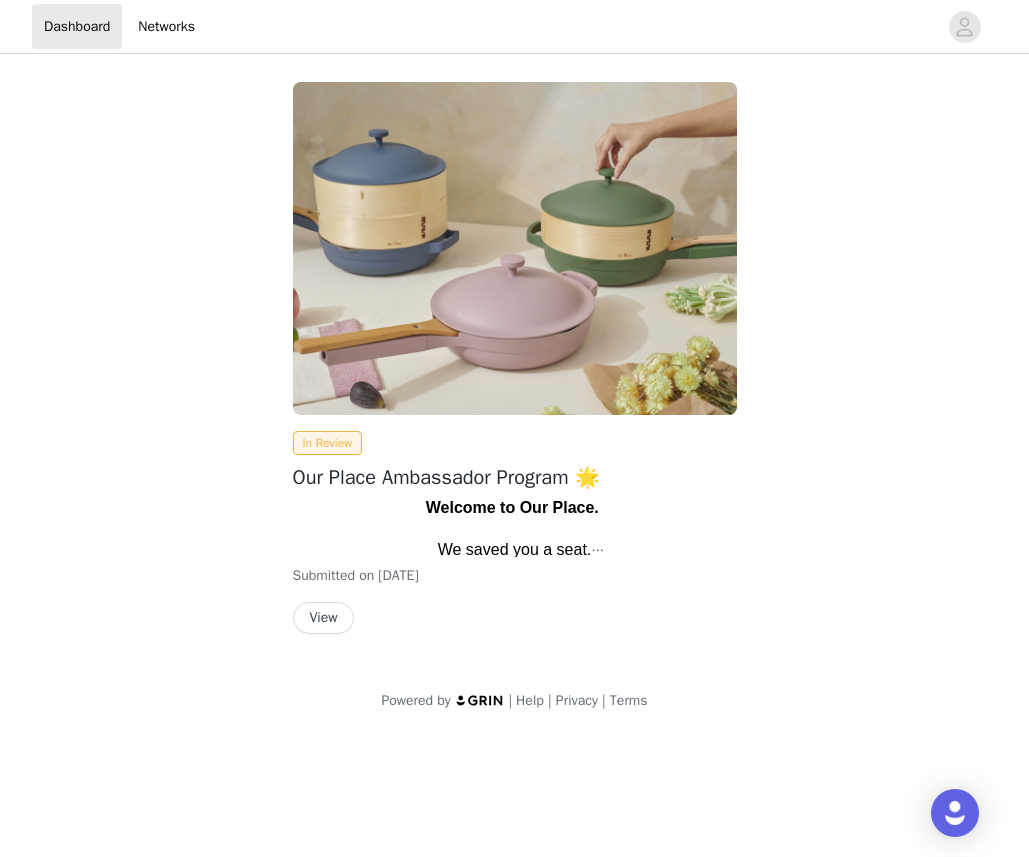 click on "View" at bounding box center (324, 618) 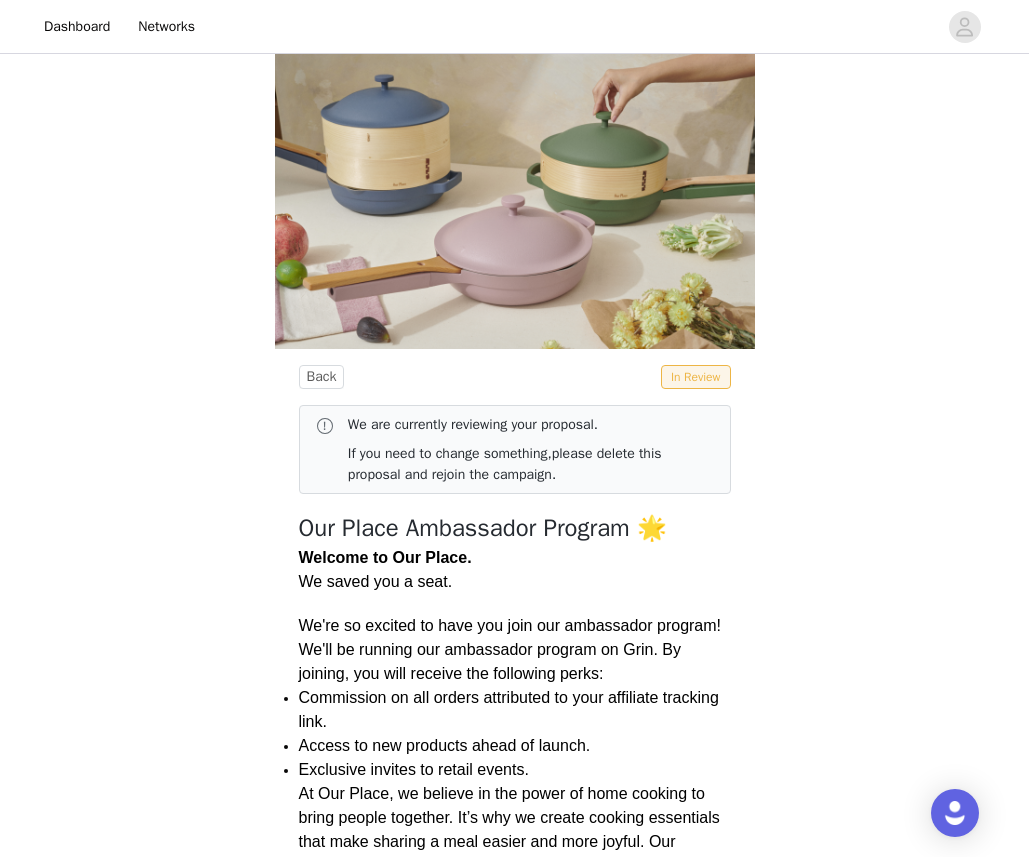 scroll, scrollTop: 34, scrollLeft: 0, axis: vertical 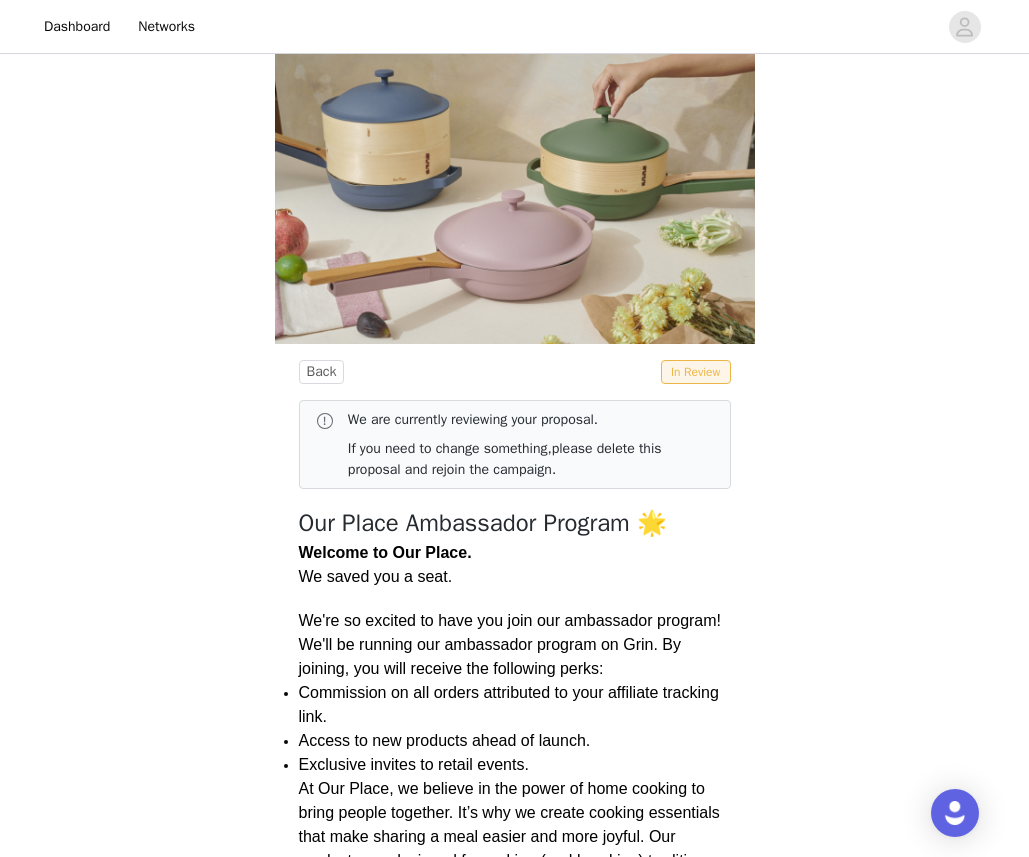 click on "Back        In Review       We are currently reviewing your proposal.
If you need to change something,
please delete this proposal and rejoin the campaign.
Our Place Ambassador Program 🌟
Welcome to Our Place.
We saved you a seat.
We're so excited to have you join our ambassador program!
We'll be running our ambassador program on Grin. By joining, you will receive the following perks:
Commission on all orders attributed to your affiliate tracking link.
Access to new products ahead of launch.
Exclusive invites to retail events.
At Our Place, we believe in the power of home cooking to bring people together. It’s why we create cooking essentials that make sharing a meal easier and more joyful. Our products are designed for making (and breaking) traditions with family: given, chosen, and found.
Our Place is the first cookware brand designed  by  and  for               Products" at bounding box center (514, 1655) 